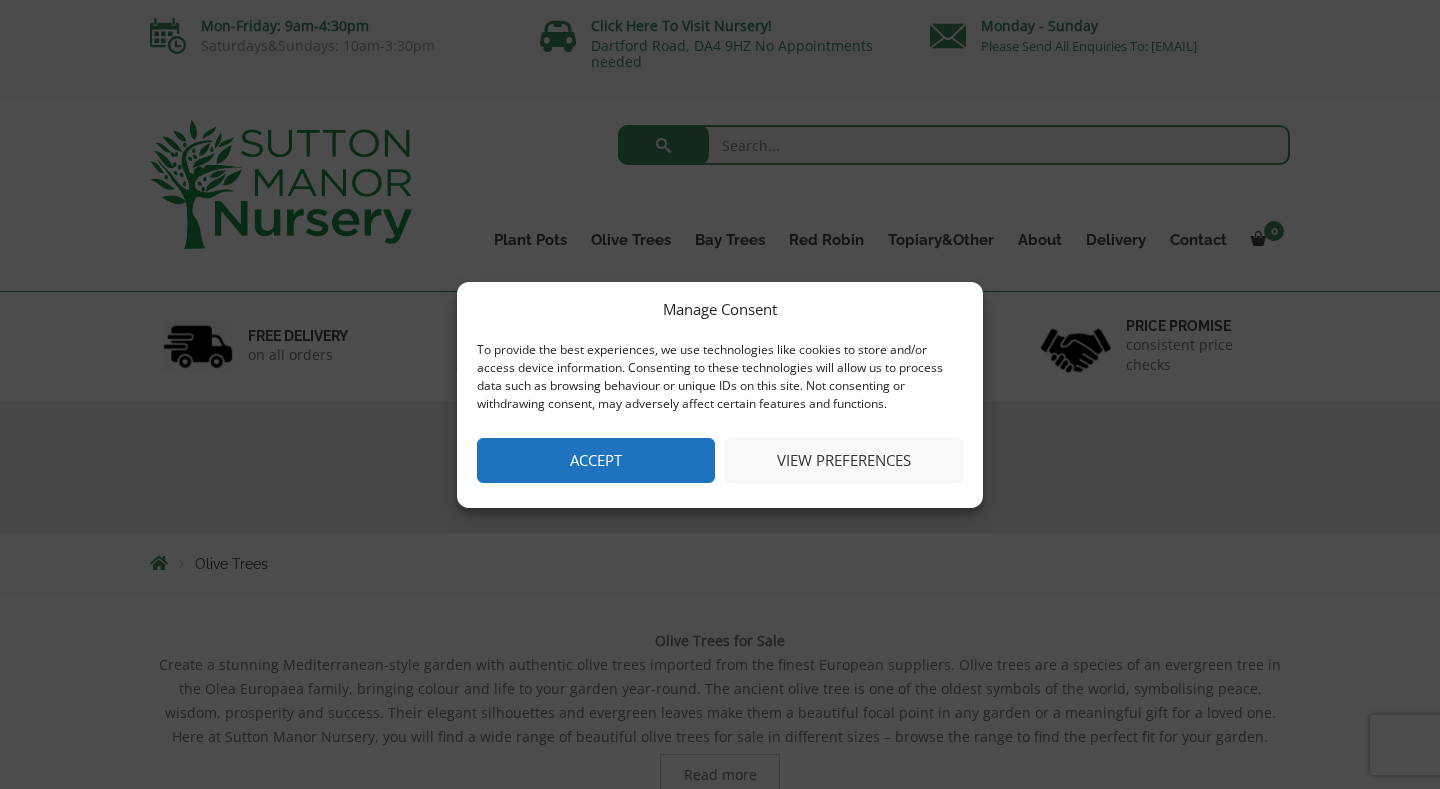 scroll, scrollTop: 0, scrollLeft: 0, axis: both 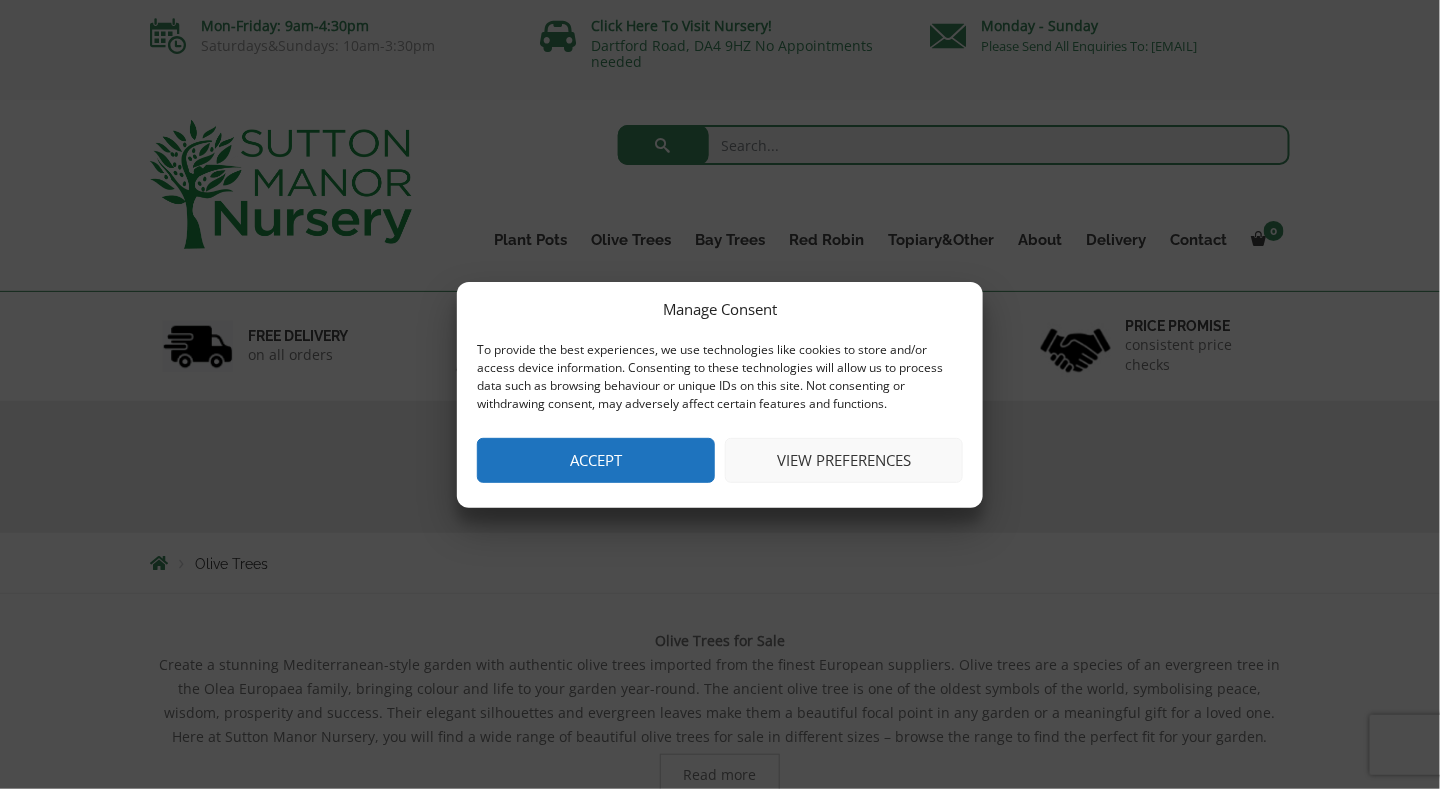 click on "View preferences" at bounding box center [844, 460] 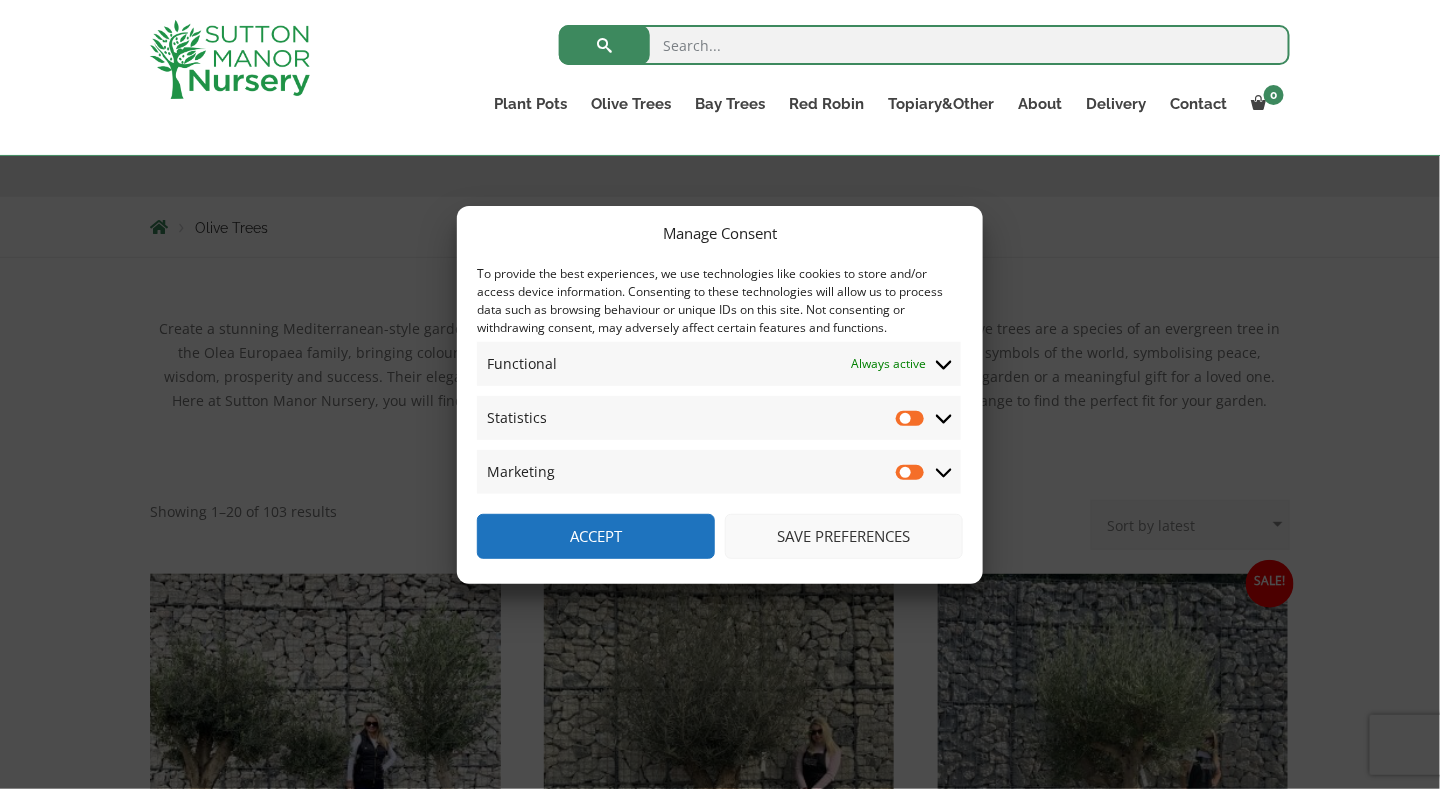 scroll, scrollTop: 500, scrollLeft: 0, axis: vertical 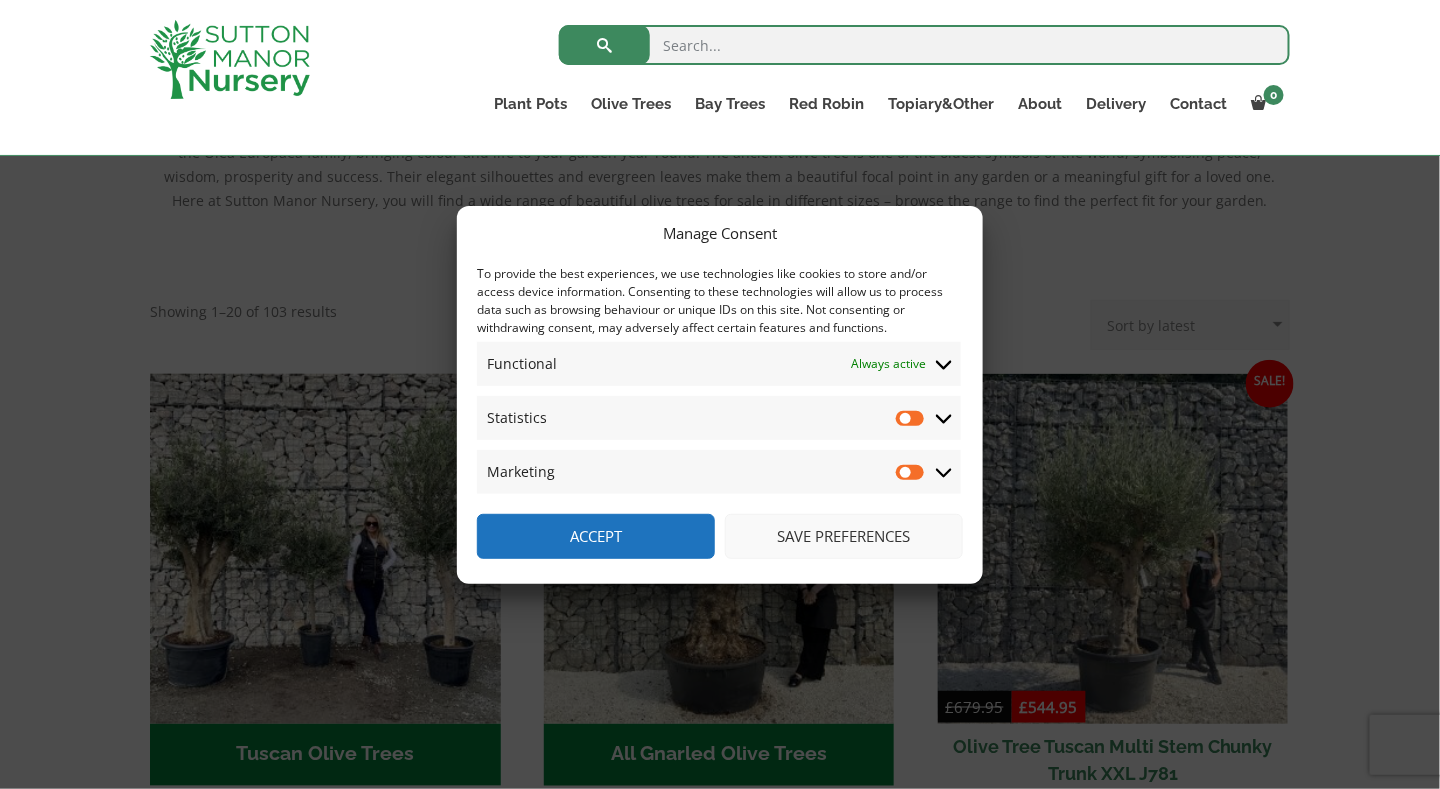 click on "Save preferences" at bounding box center [844, 536] 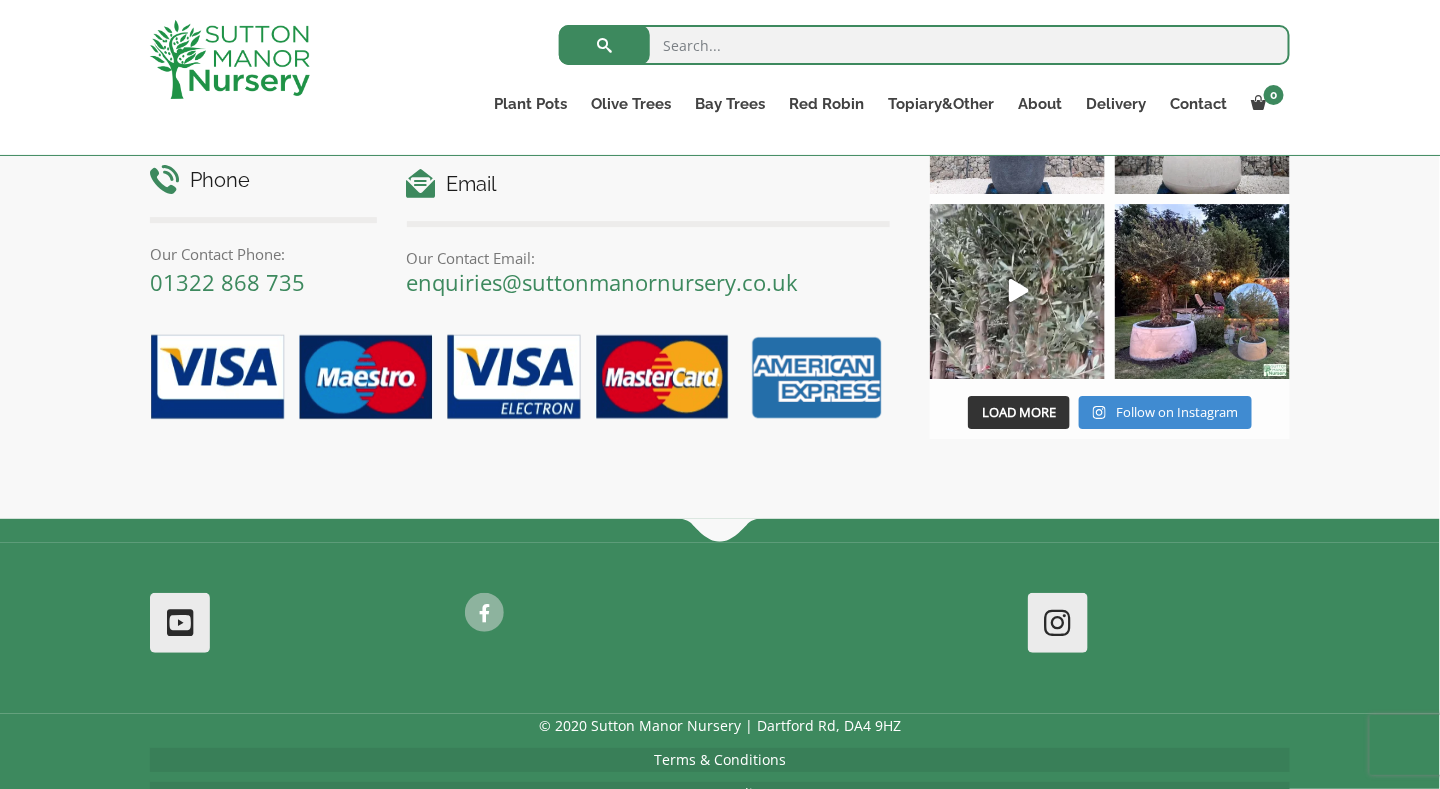 scroll, scrollTop: 4647, scrollLeft: 0, axis: vertical 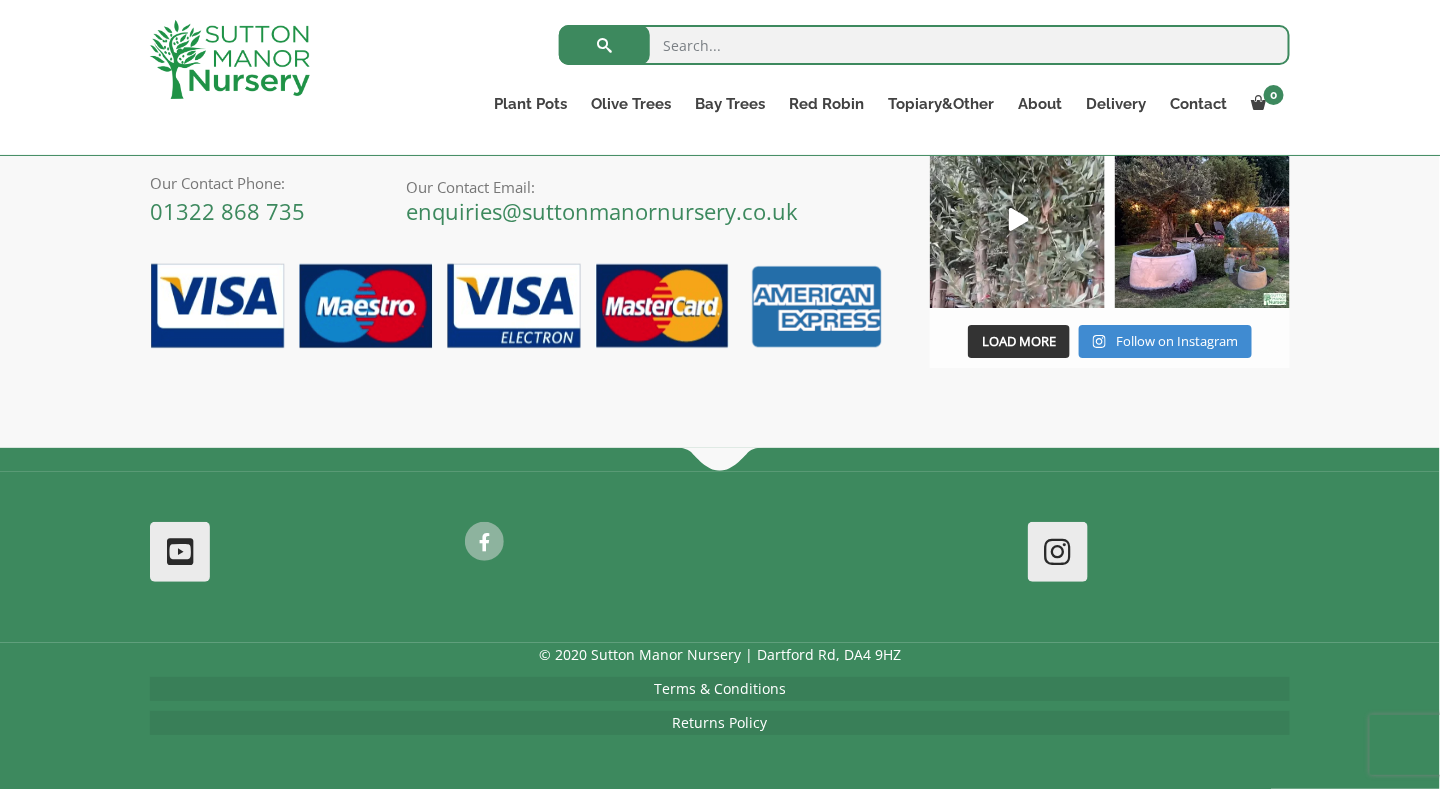 click on "Terms & Conditions" at bounding box center (720, 688) 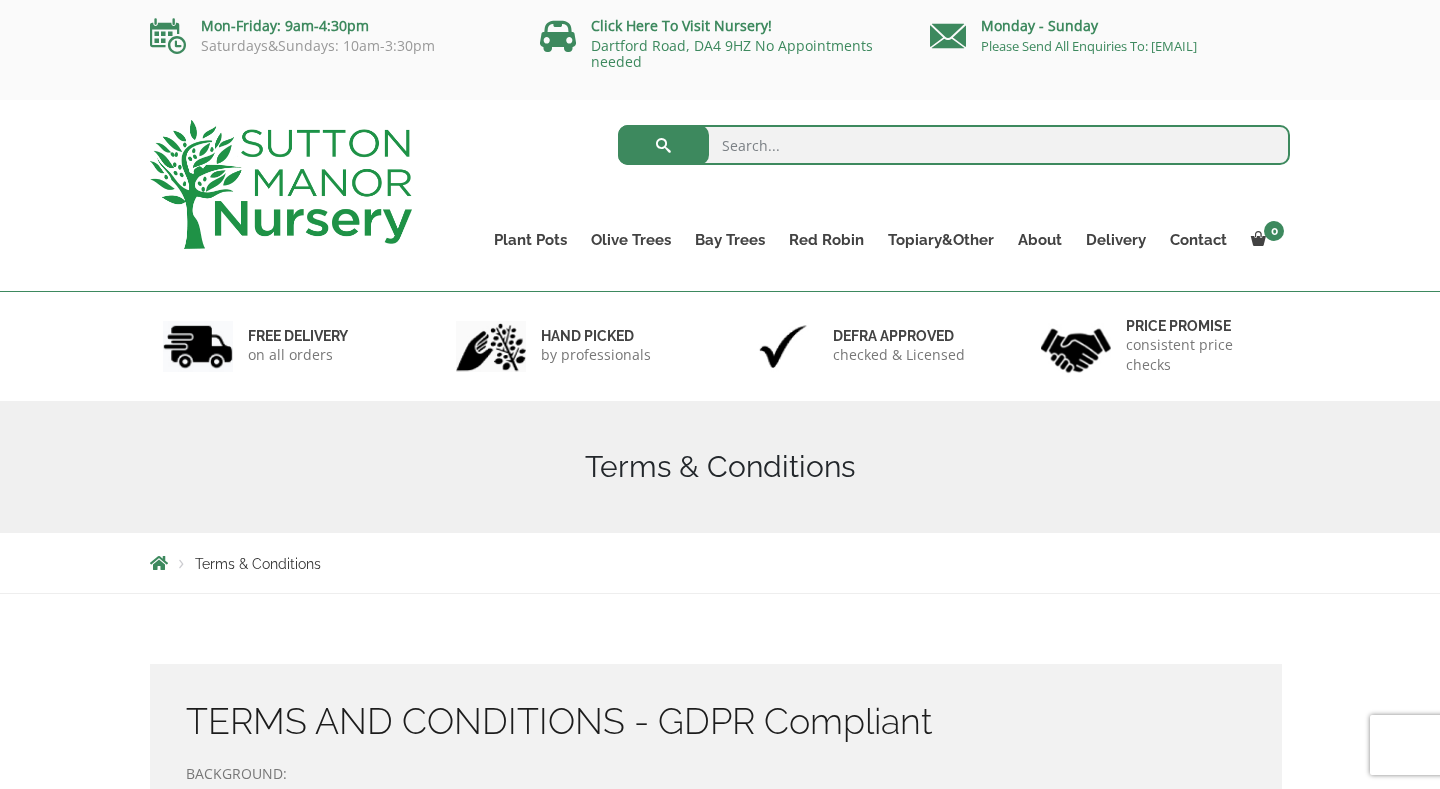 scroll, scrollTop: 0, scrollLeft: 0, axis: both 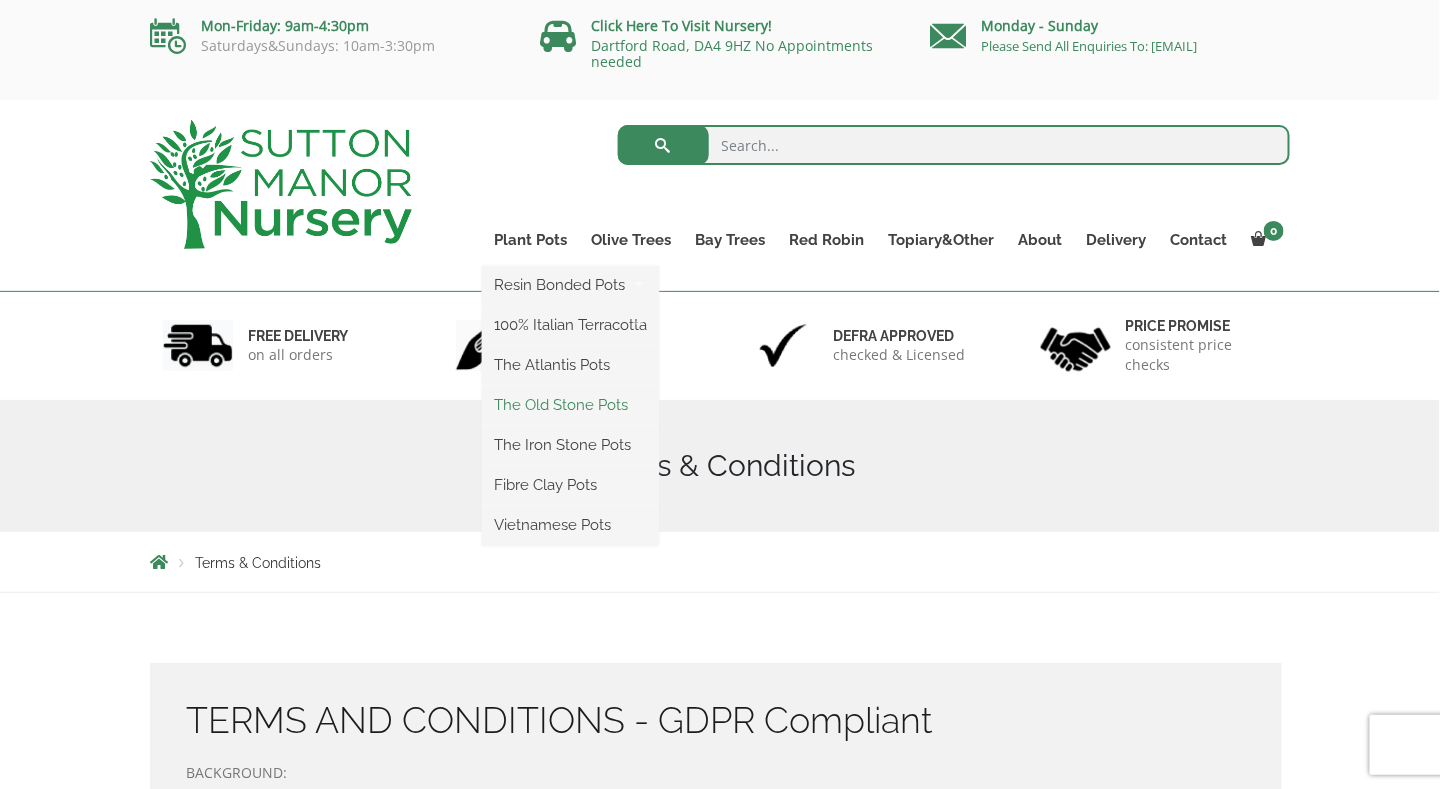 click on "The Old Stone Pots" at bounding box center [570, 405] 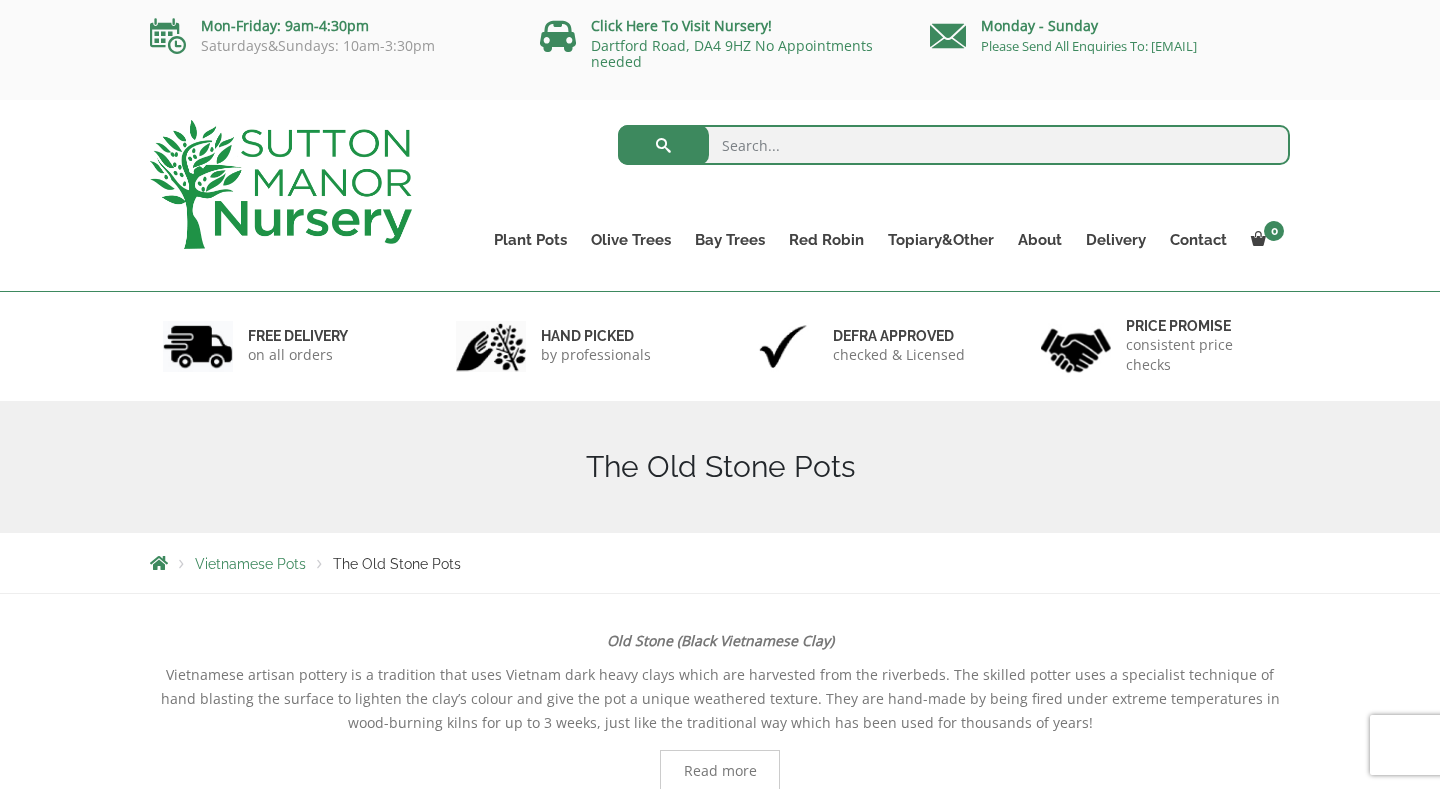 scroll, scrollTop: 0, scrollLeft: 0, axis: both 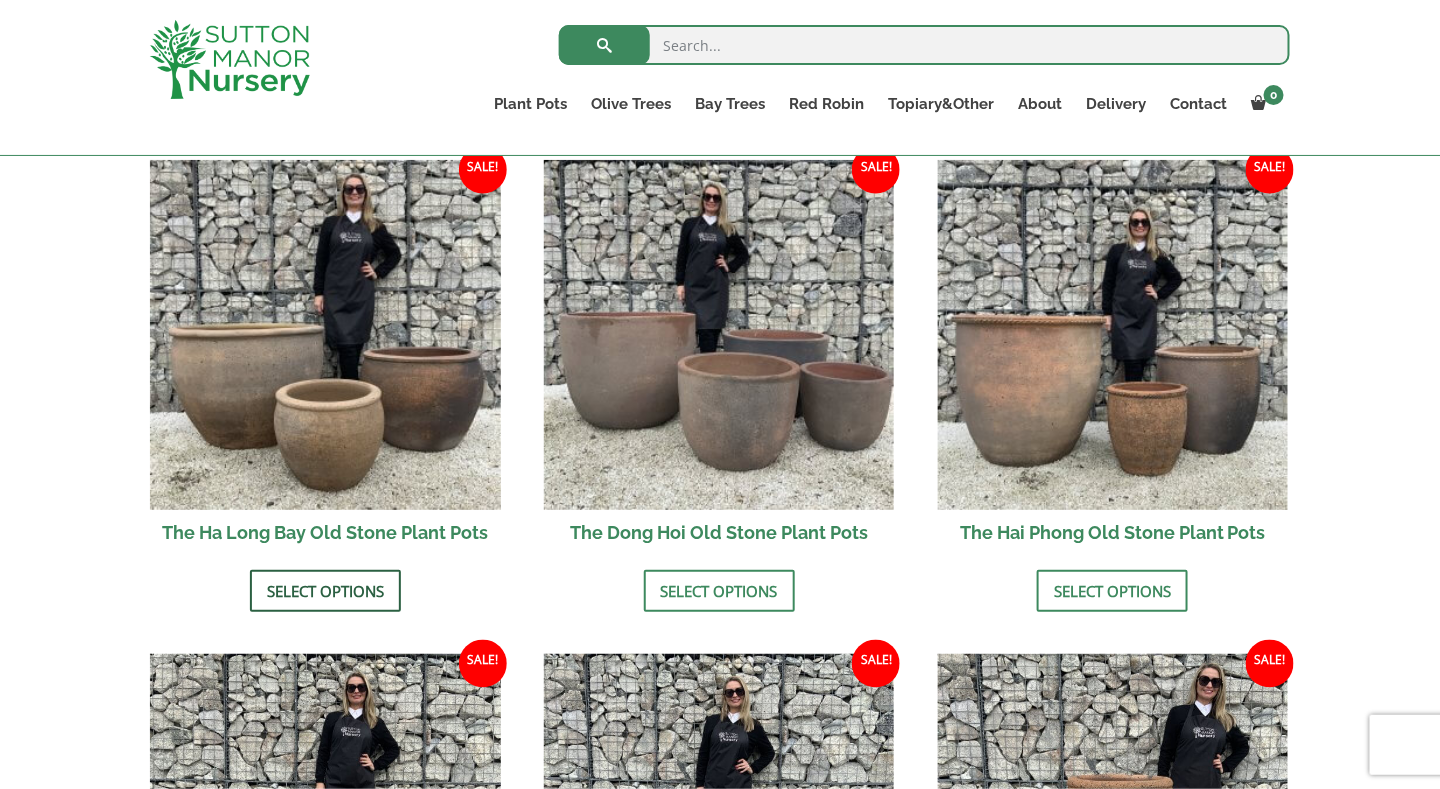 click on "Select options" at bounding box center (325, 591) 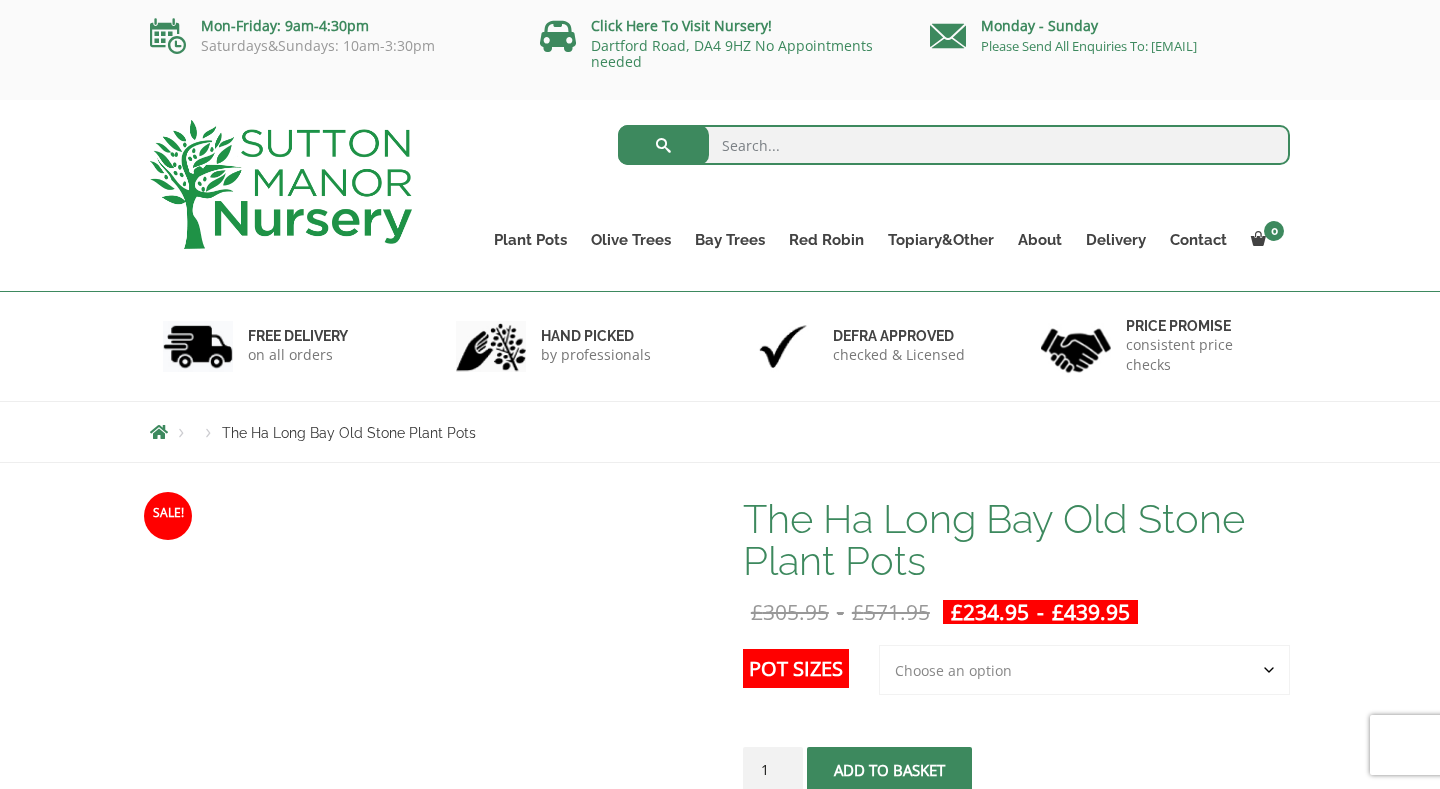 scroll, scrollTop: 0, scrollLeft: 0, axis: both 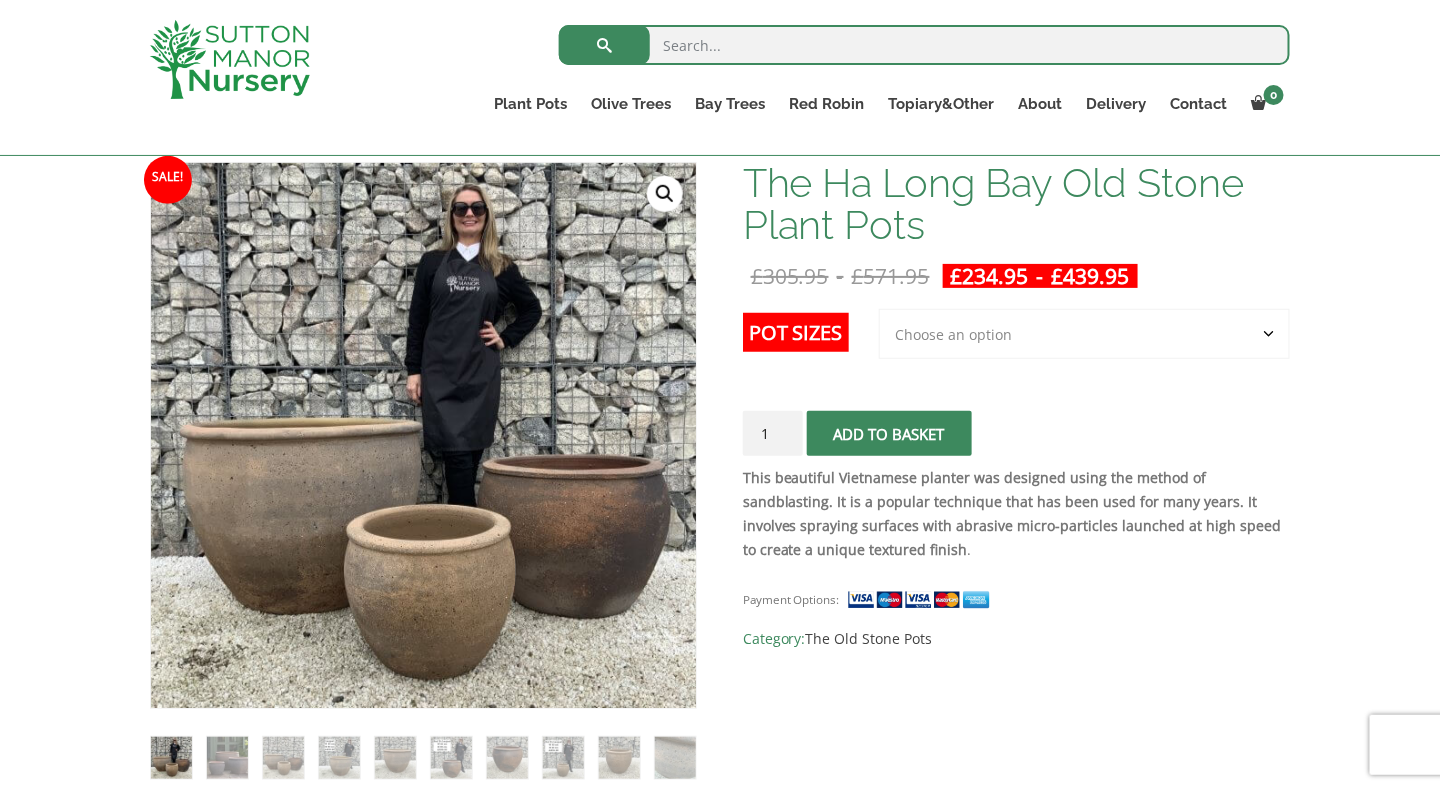 click on "Choose an option 3rd to Largest Pot In The Picture 2nd to Largest Pot In The Picture Largest pot In The Picture" 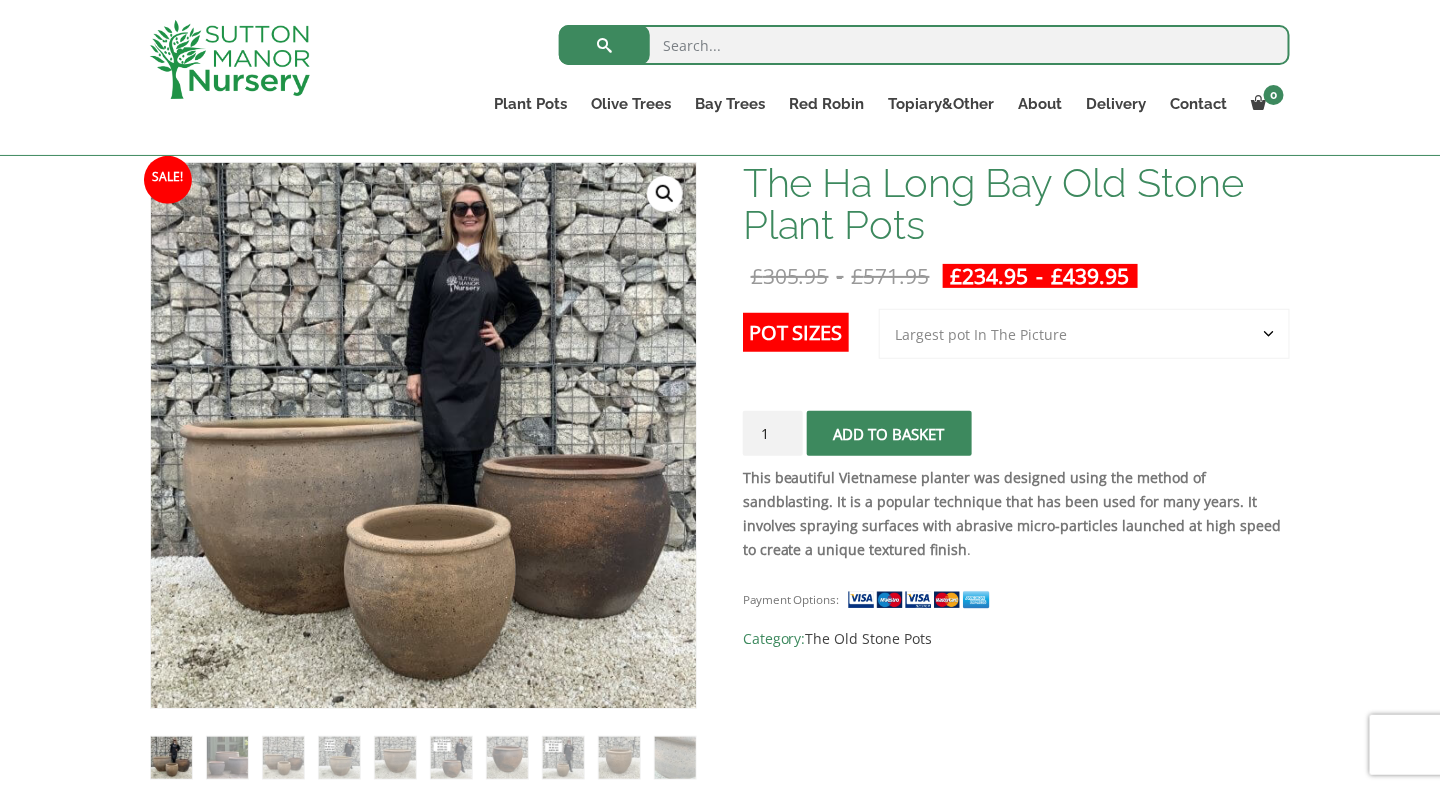 click on "Choose an option 3rd to Largest Pot In The Picture 2nd to Largest Pot In The Picture Largest pot In The Picture" 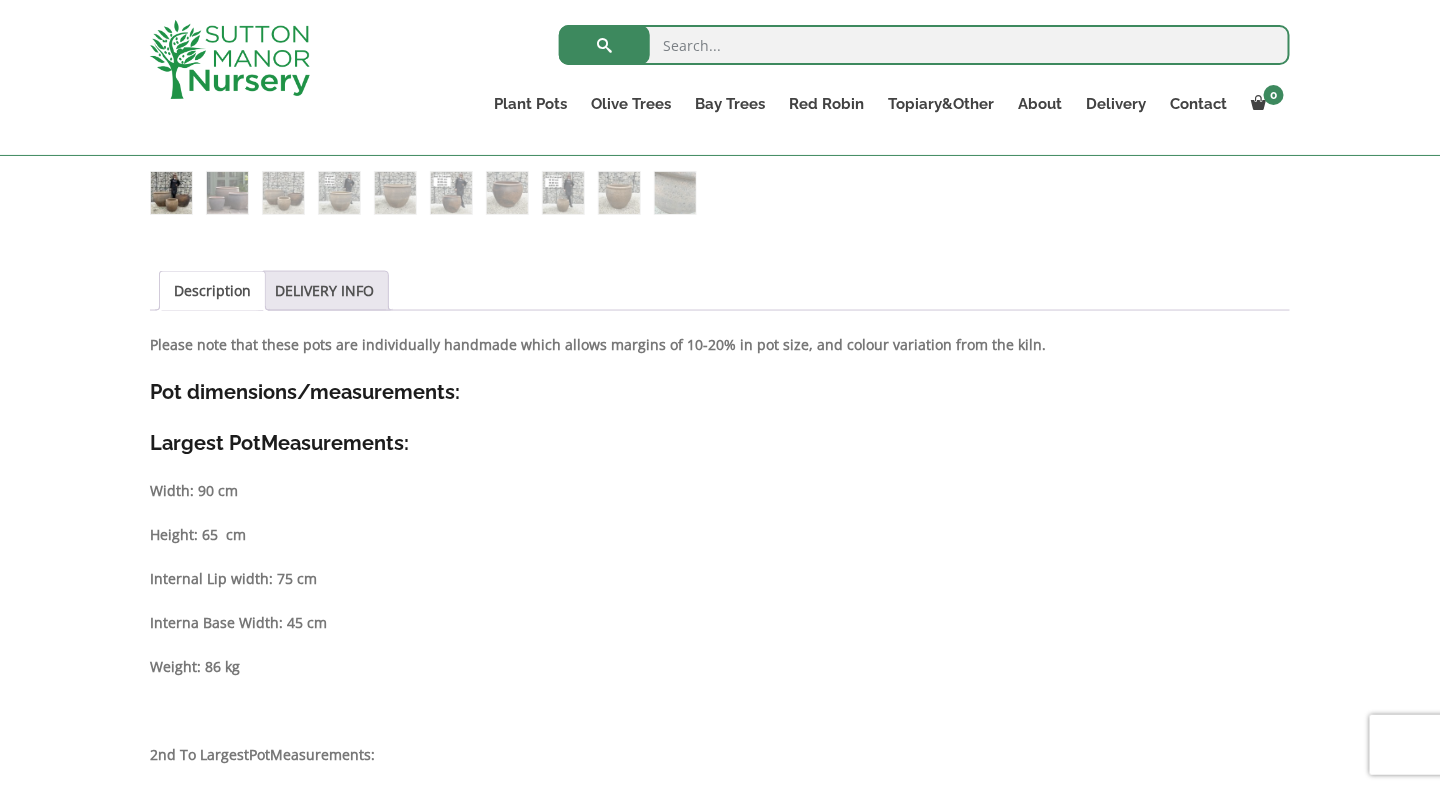 scroll, scrollTop: 800, scrollLeft: 0, axis: vertical 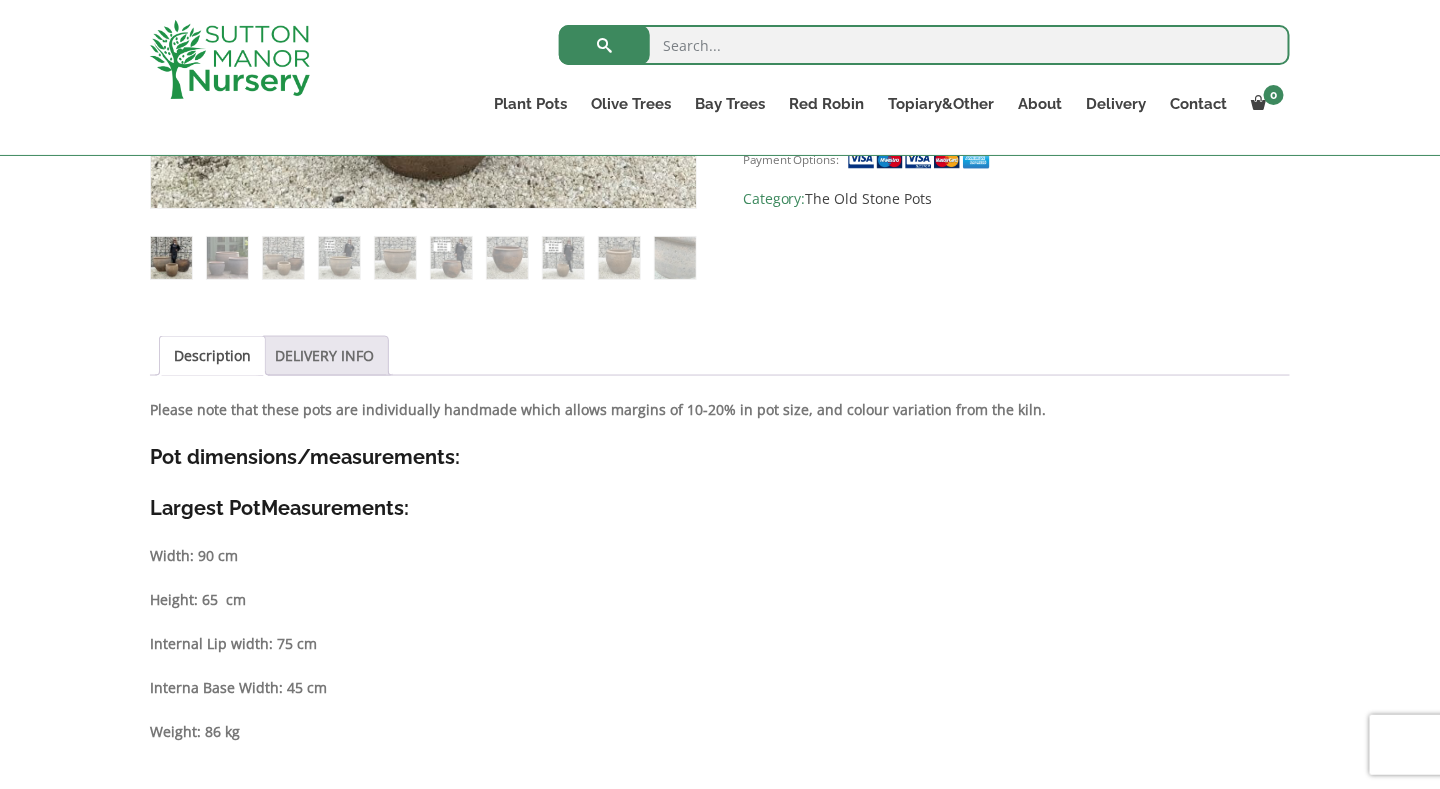 click on "DELIVERY INFO" at bounding box center (324, 356) 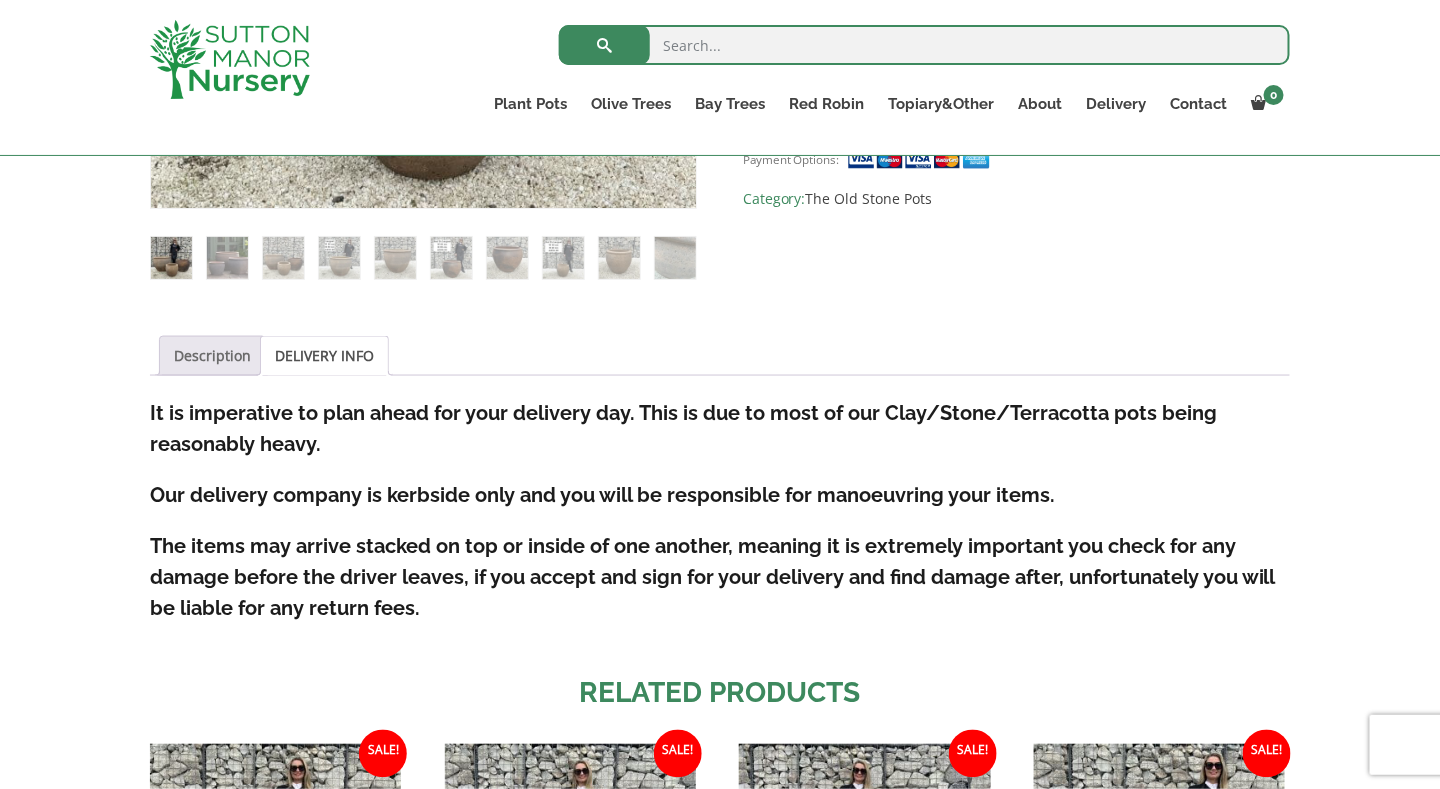 click on "Description" at bounding box center [212, 356] 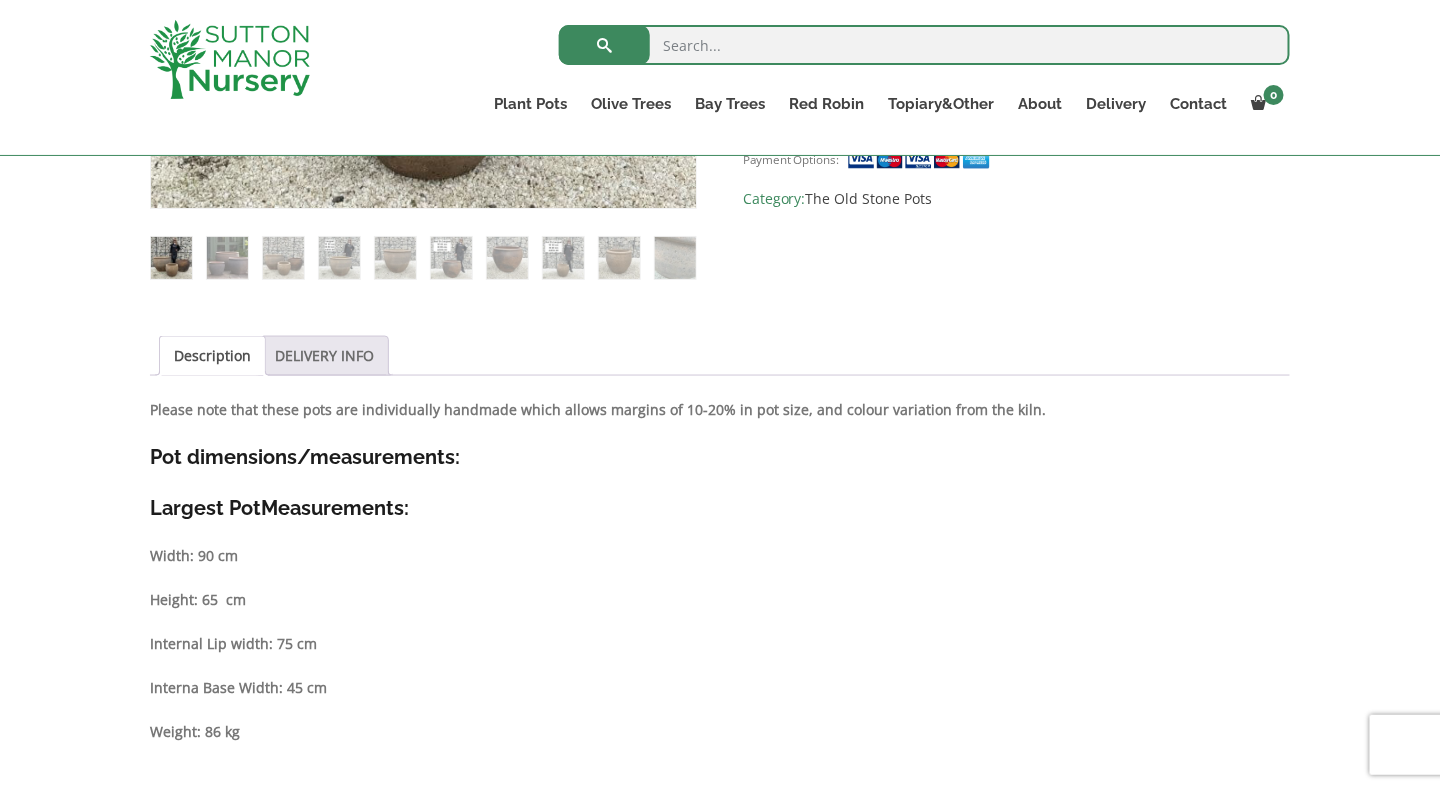 click on "DELIVERY INFO" at bounding box center [324, 356] 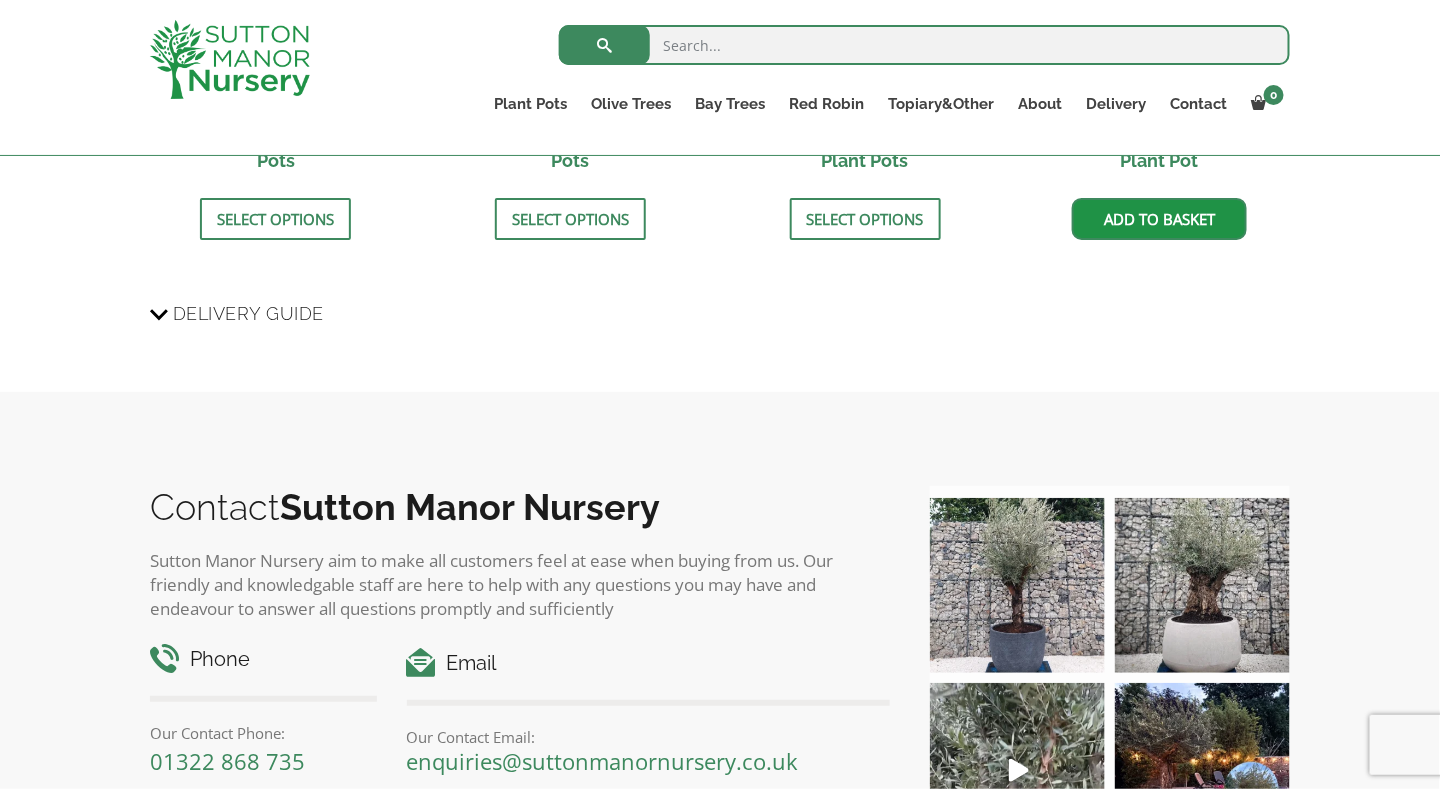 scroll, scrollTop: 1700, scrollLeft: 0, axis: vertical 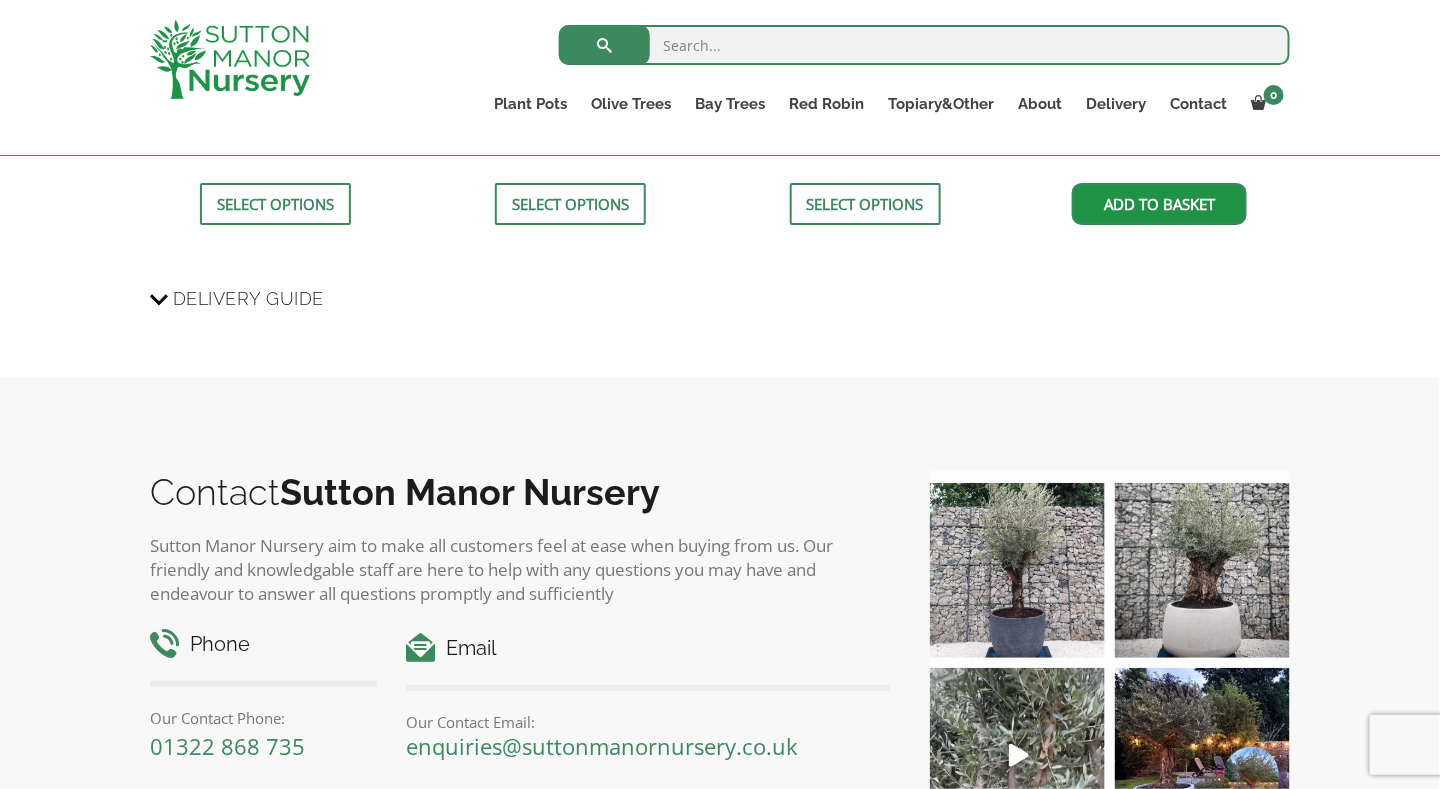 click on "Delivery Guide" at bounding box center (248, 298) 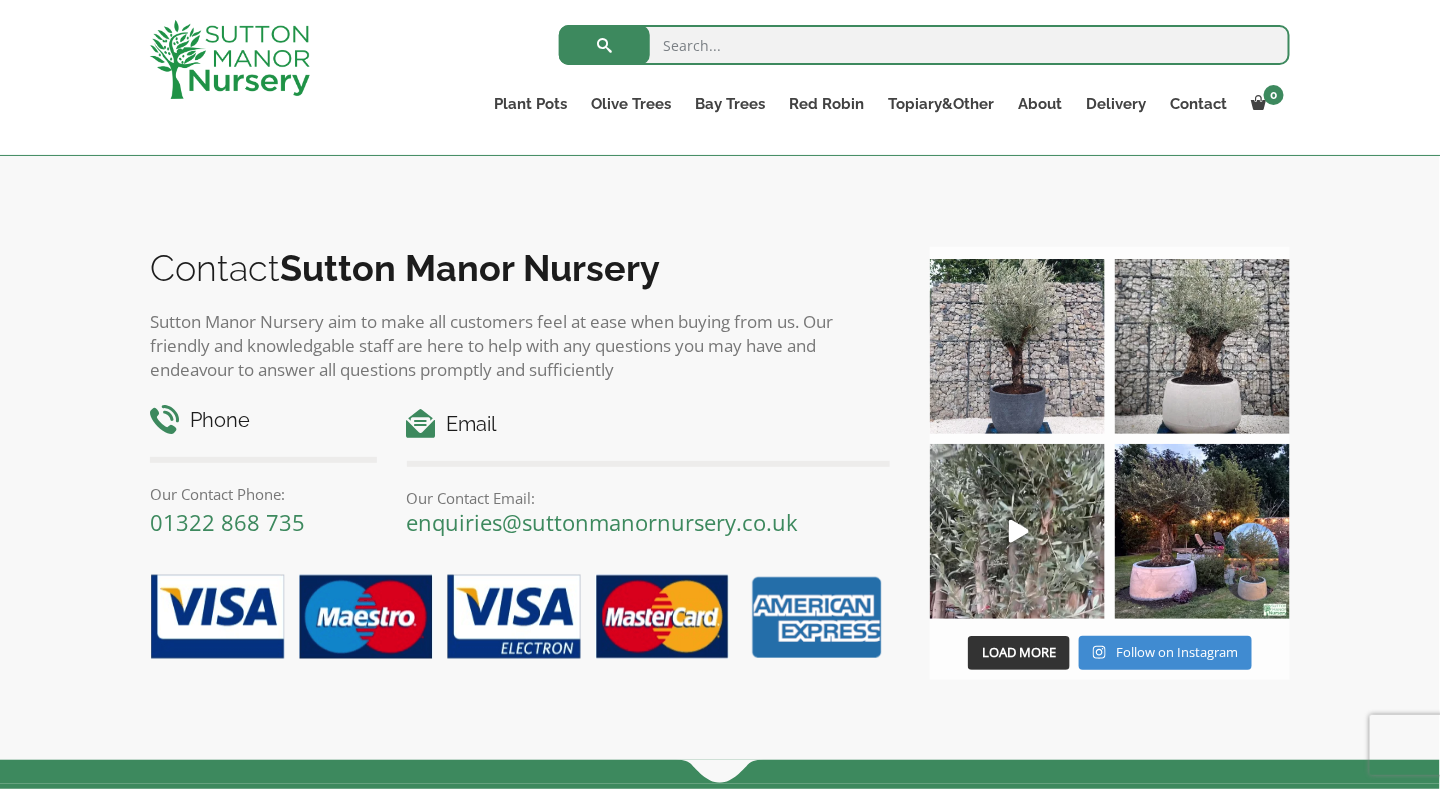 scroll, scrollTop: 5013, scrollLeft: 0, axis: vertical 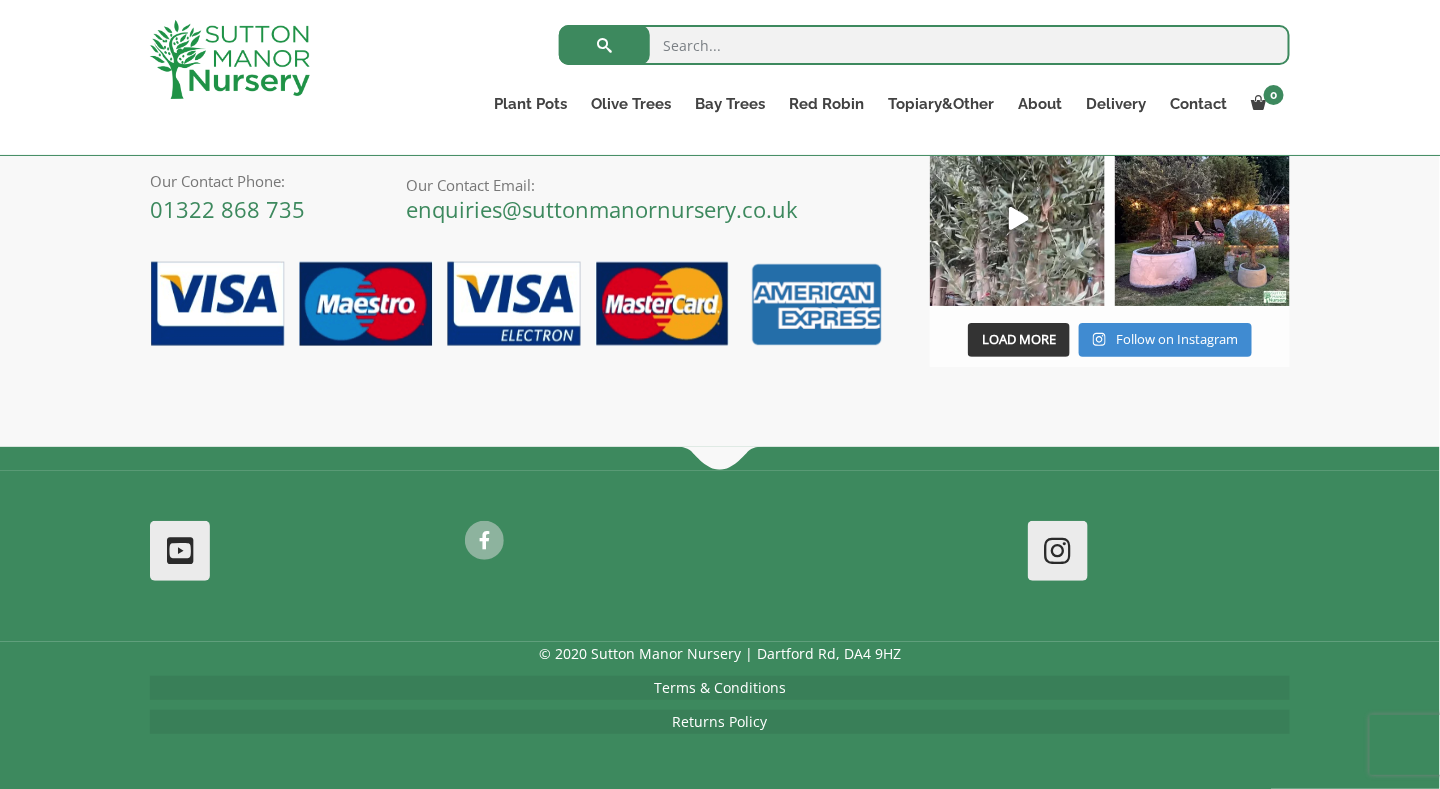 click on "Returns Policy" at bounding box center [720, 721] 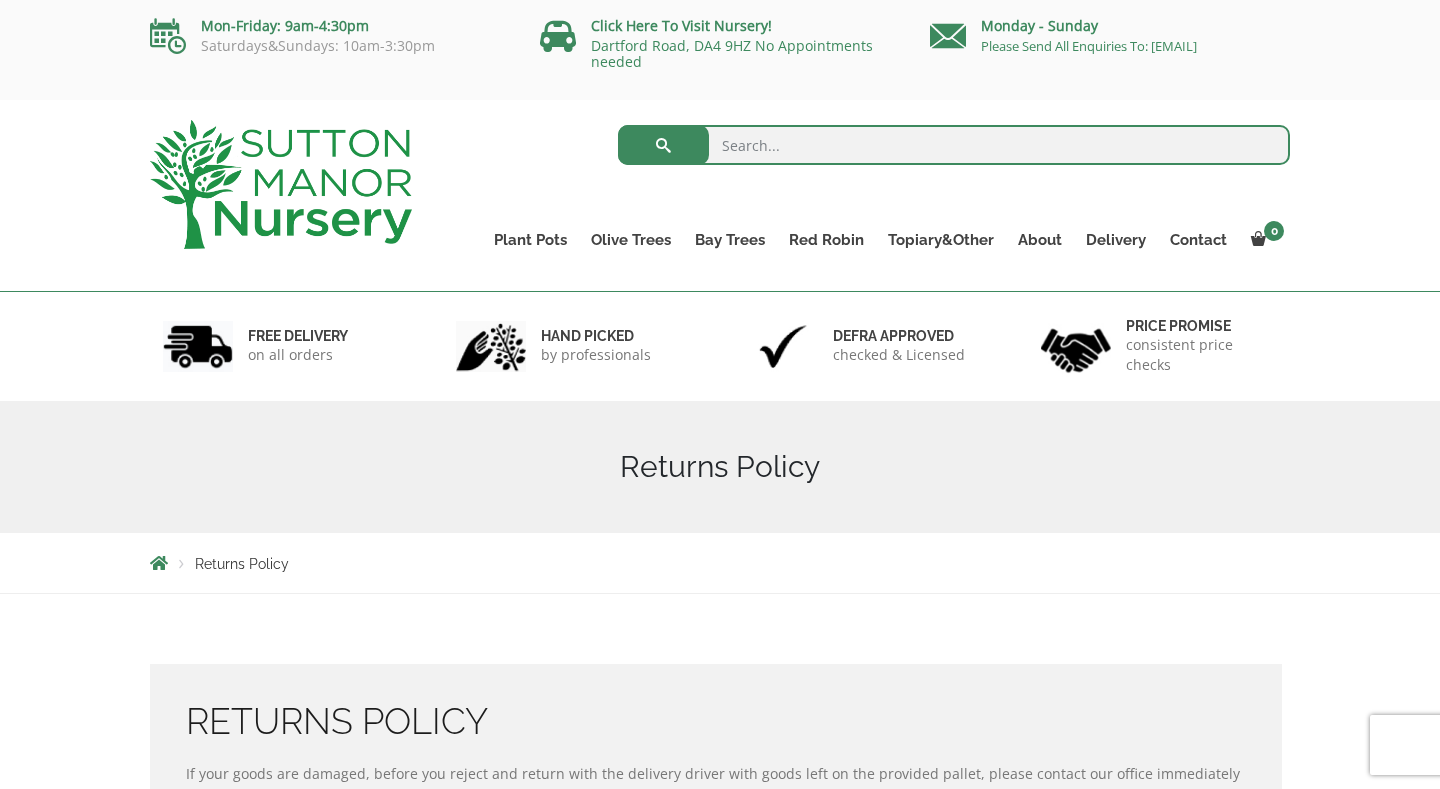 scroll, scrollTop: 0, scrollLeft: 0, axis: both 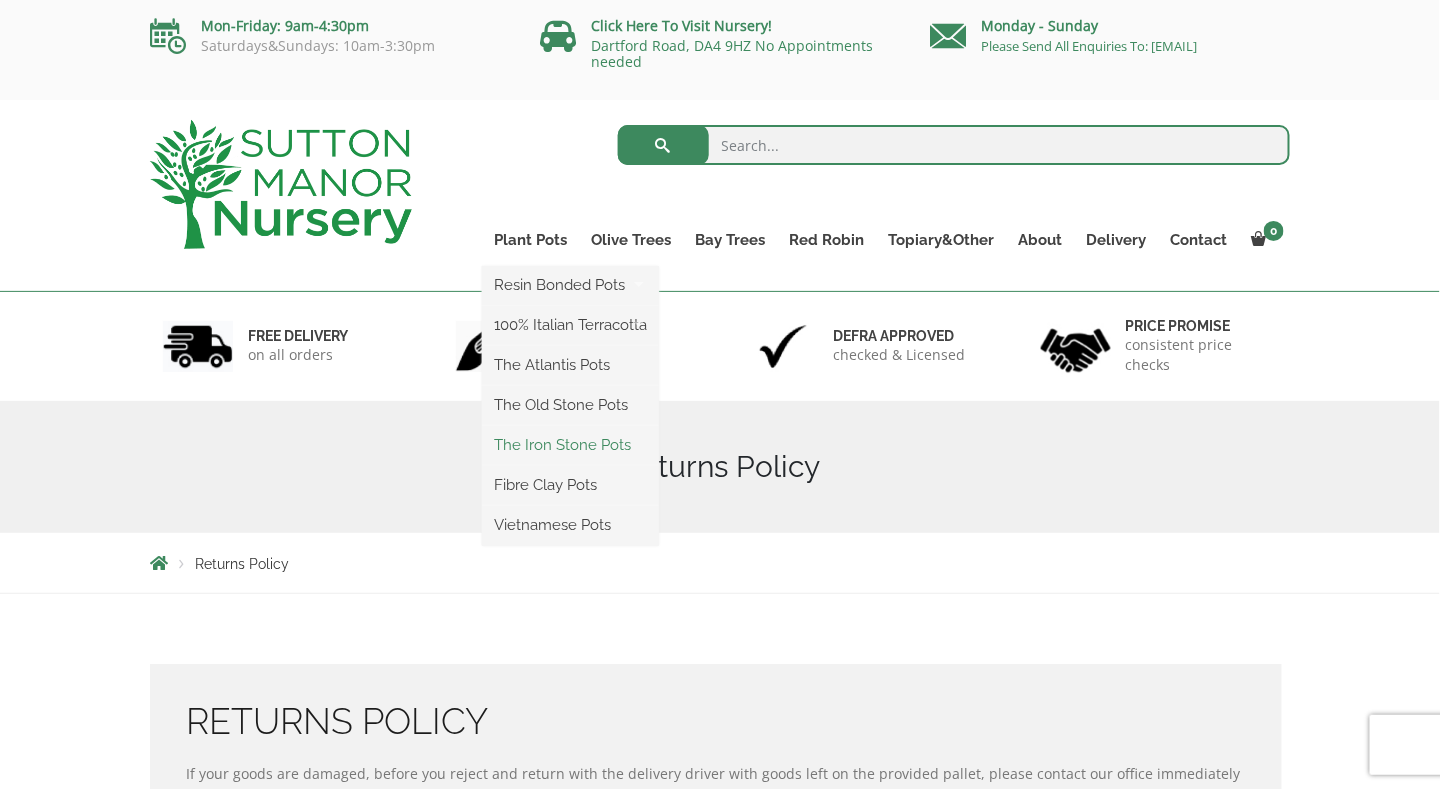 click on "The Iron Stone Pots" at bounding box center (570, 445) 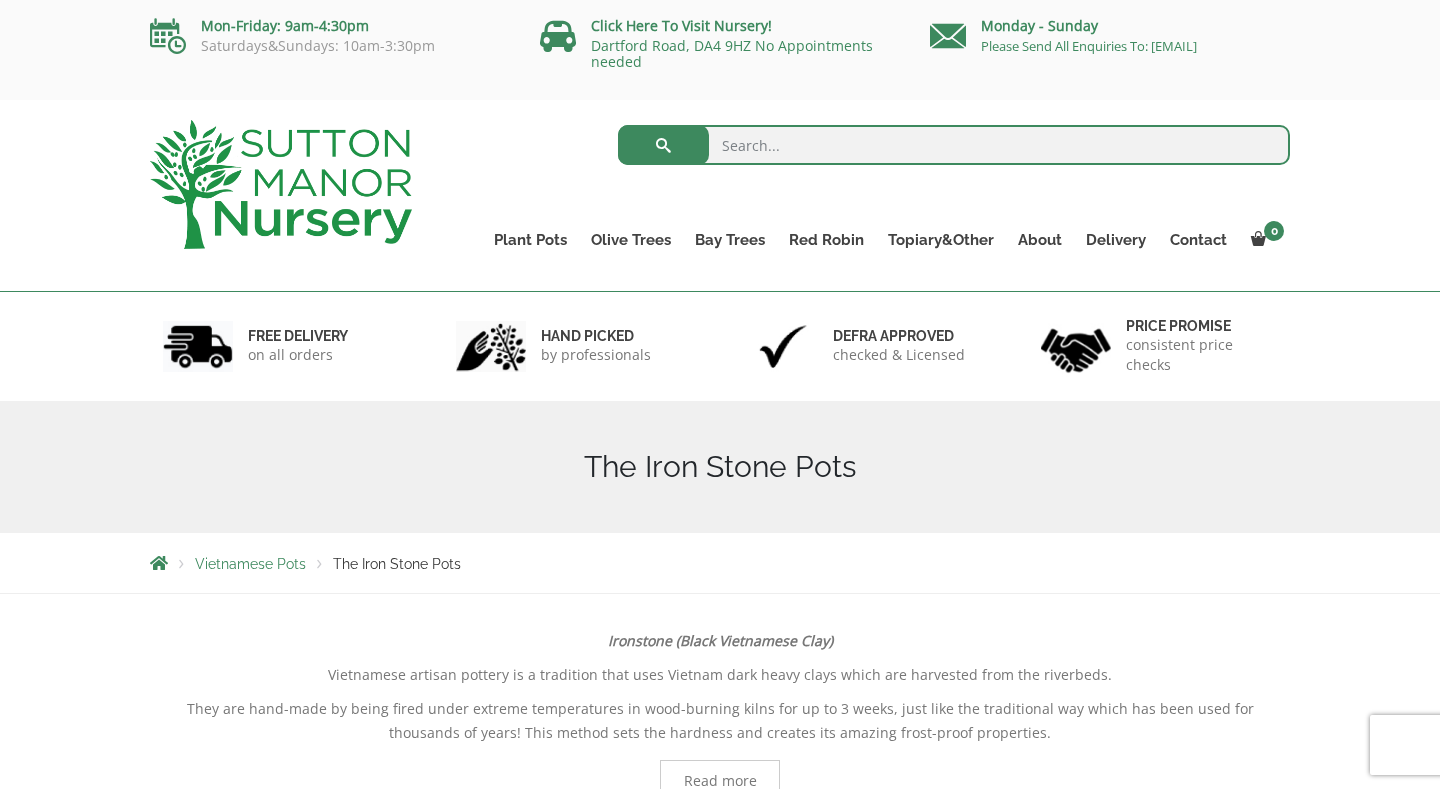 scroll, scrollTop: 0, scrollLeft: 0, axis: both 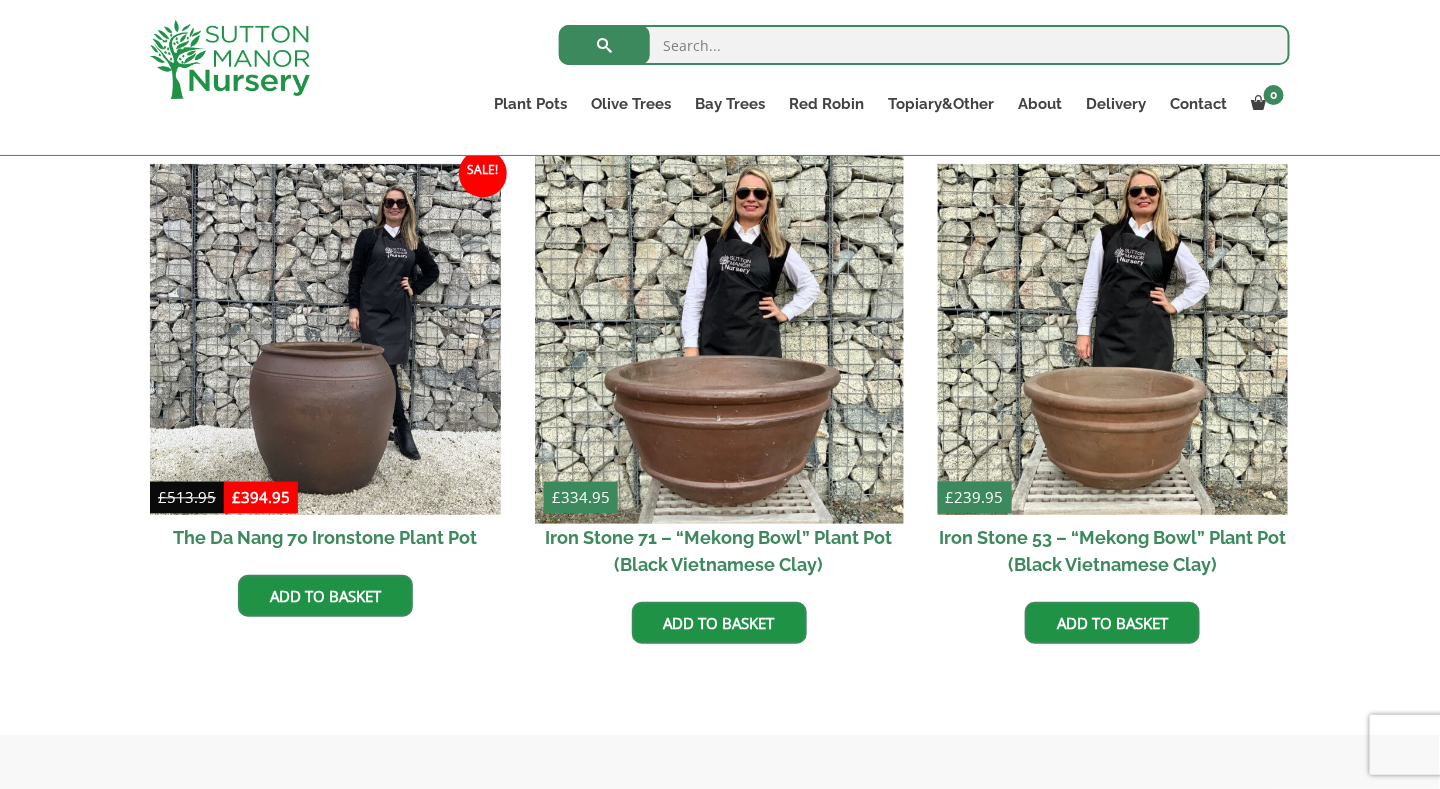 click at bounding box center (719, 339) 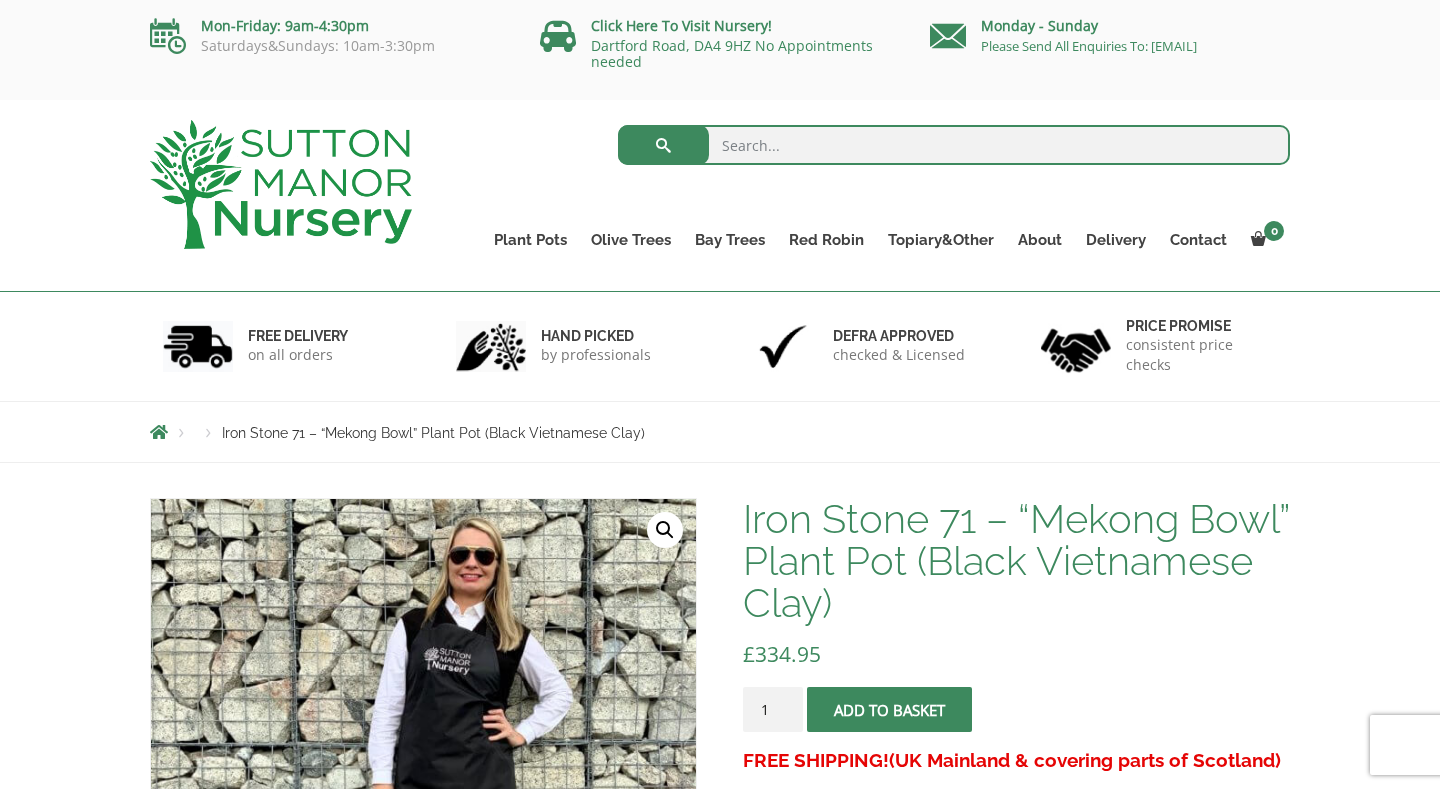 scroll, scrollTop: 0, scrollLeft: 0, axis: both 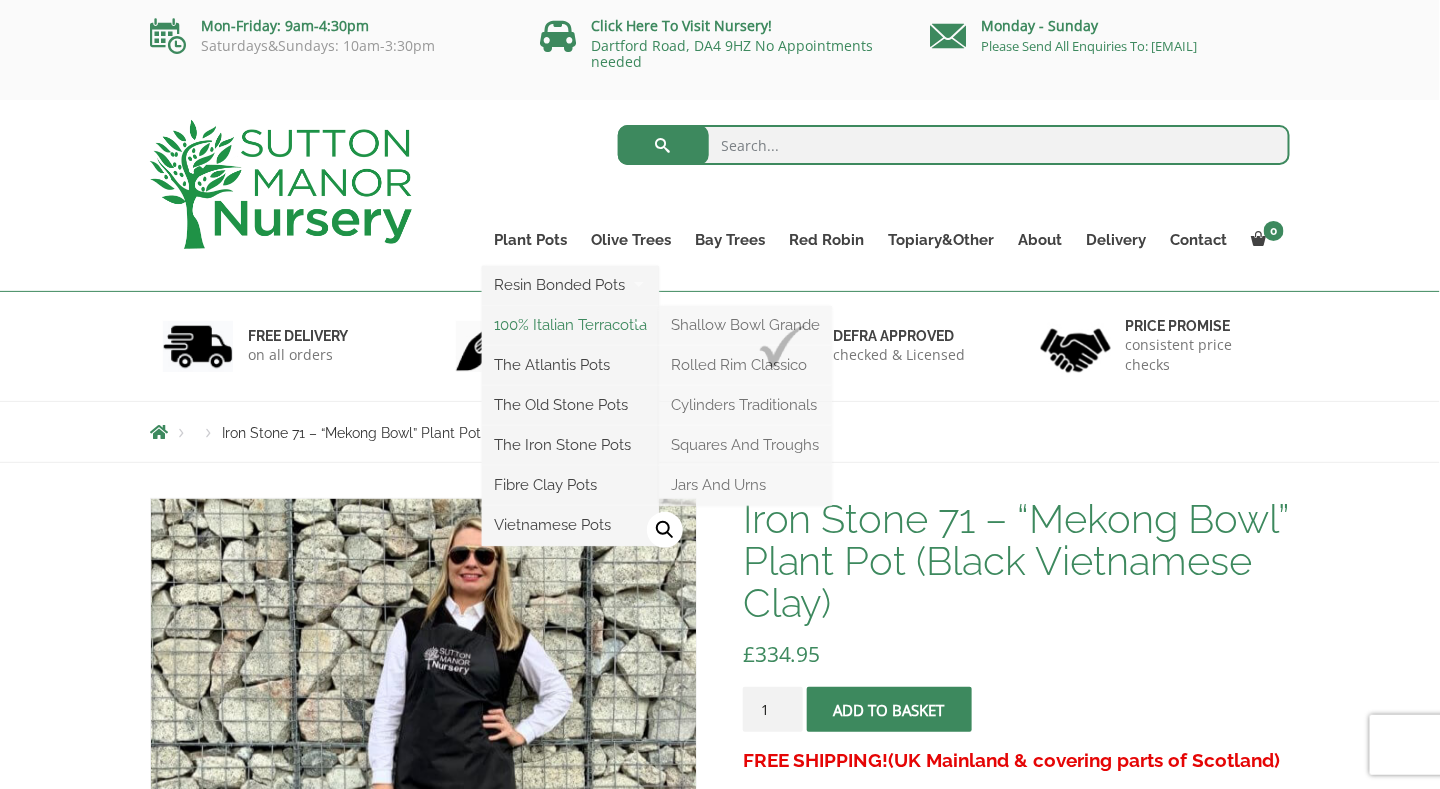 click on "100% Italian Terracotta" at bounding box center [570, 325] 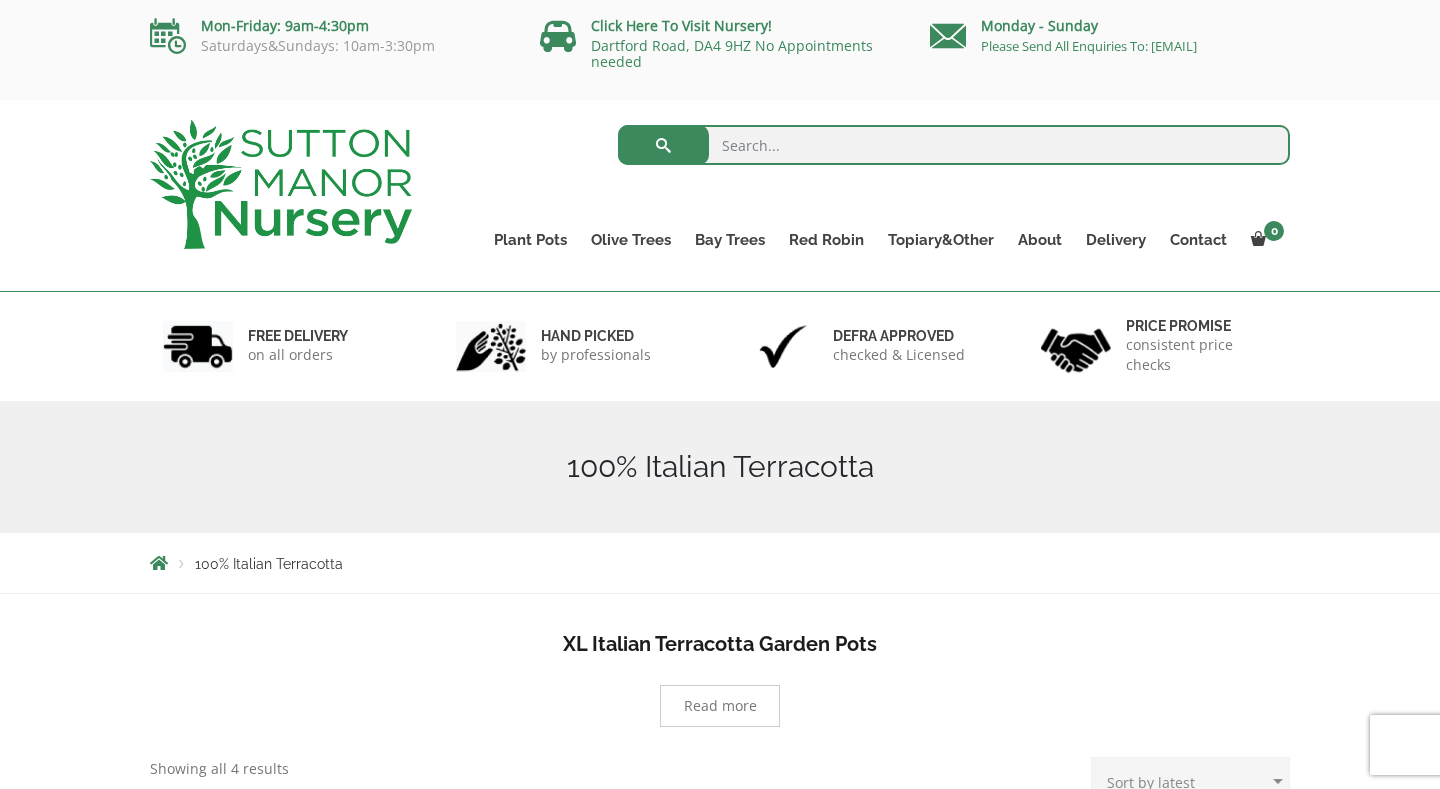 scroll, scrollTop: 0, scrollLeft: 0, axis: both 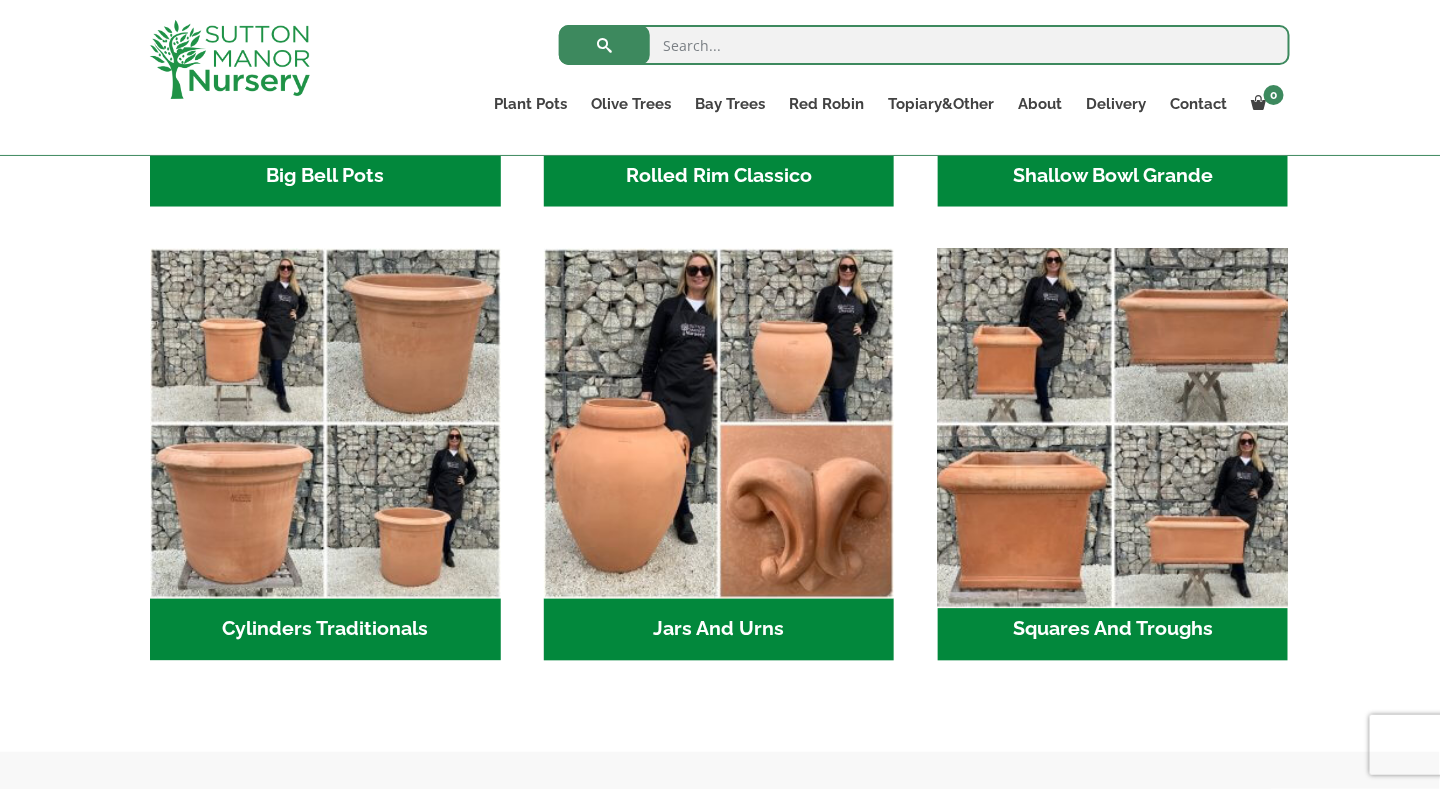 click at bounding box center (1113, 424) 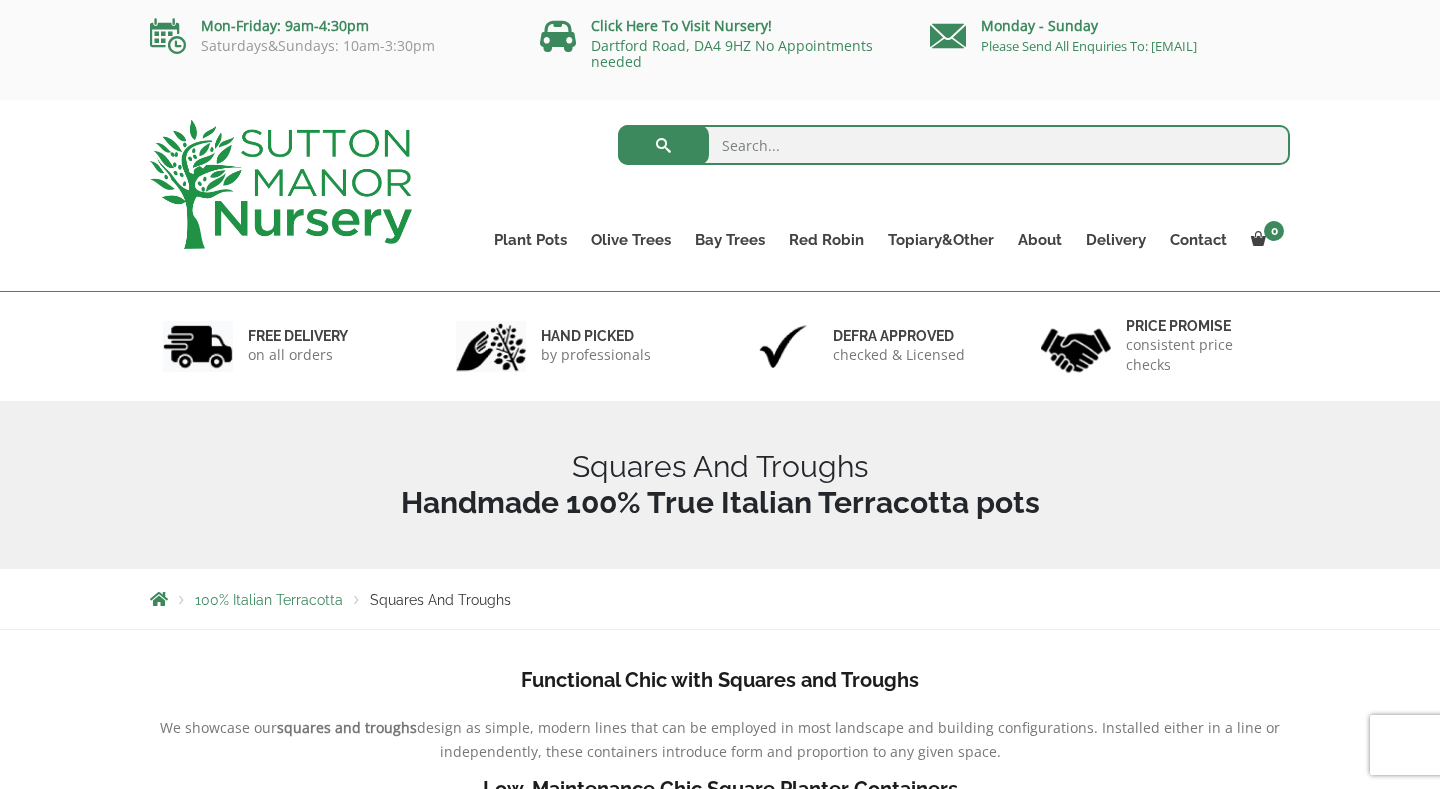 scroll, scrollTop: 0, scrollLeft: 0, axis: both 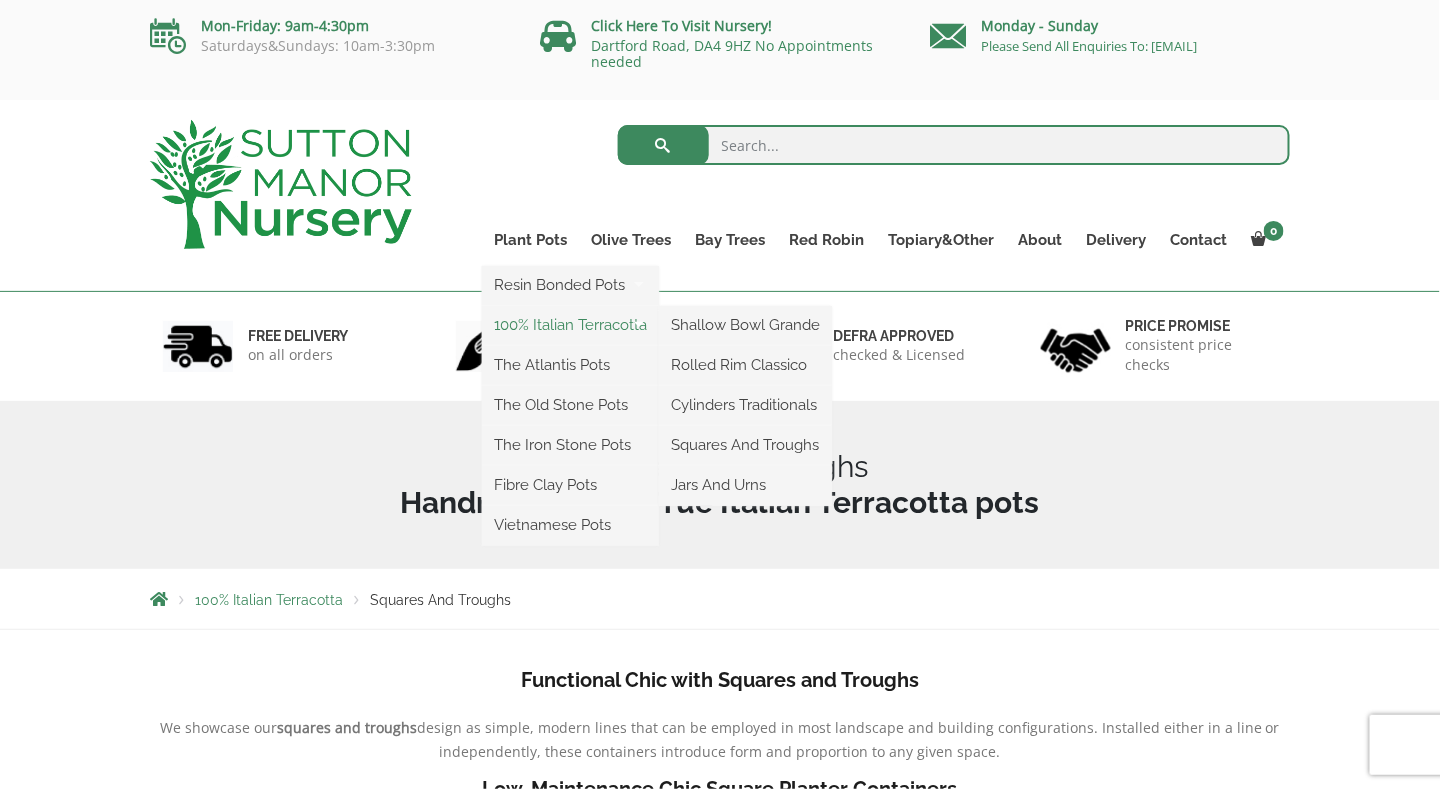 click on "100% Italian Terracotta" at bounding box center (570, 325) 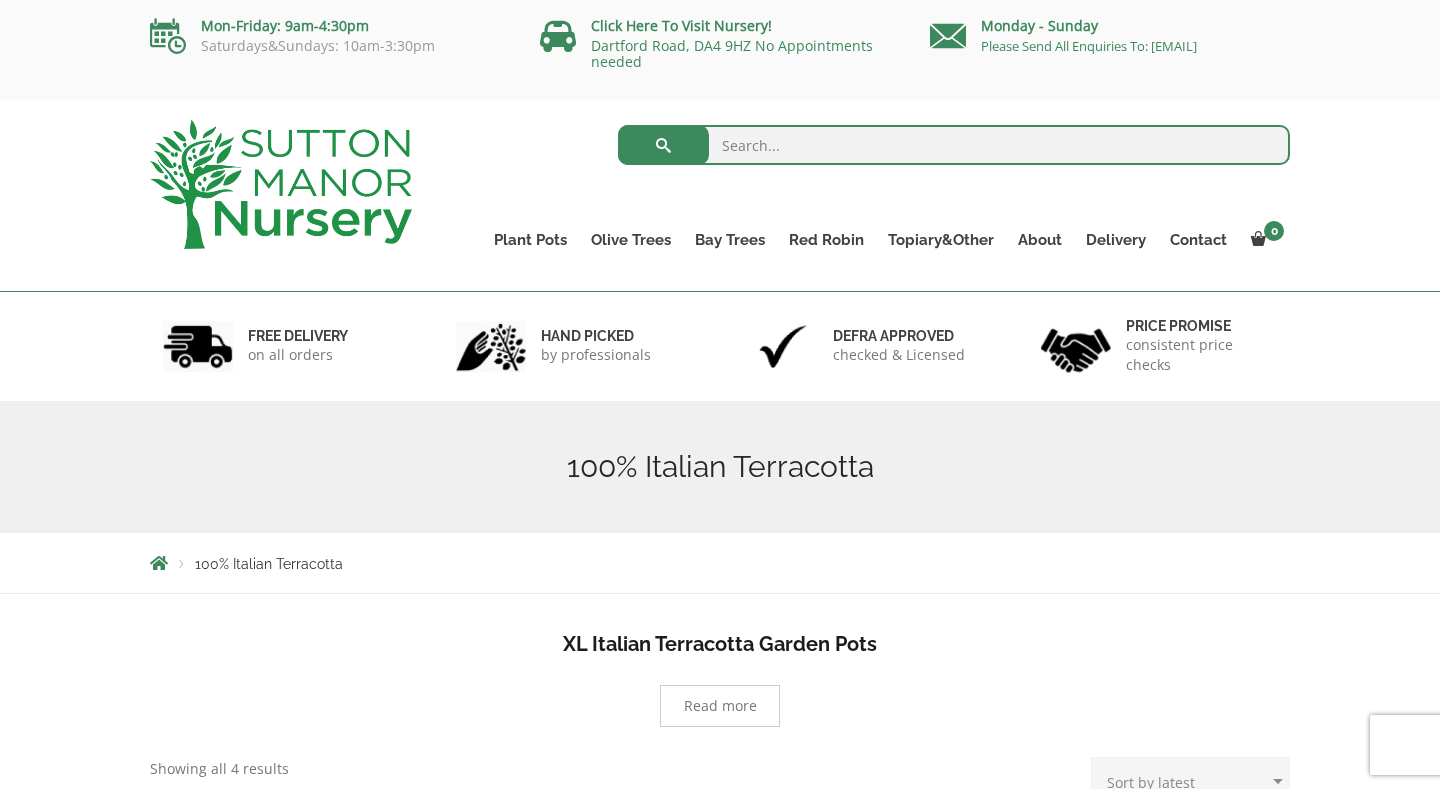 scroll, scrollTop: 0, scrollLeft: 0, axis: both 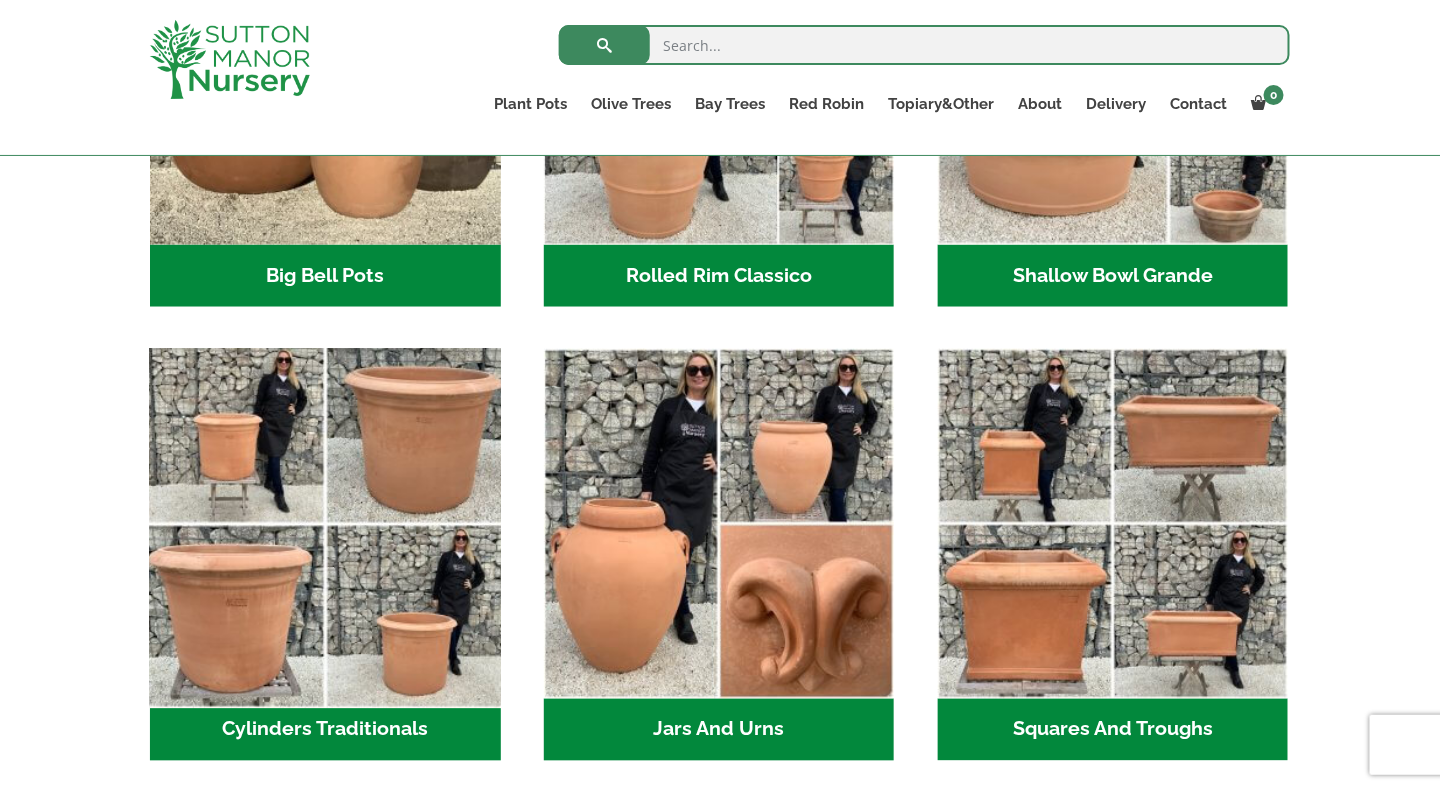 click at bounding box center [325, 524] 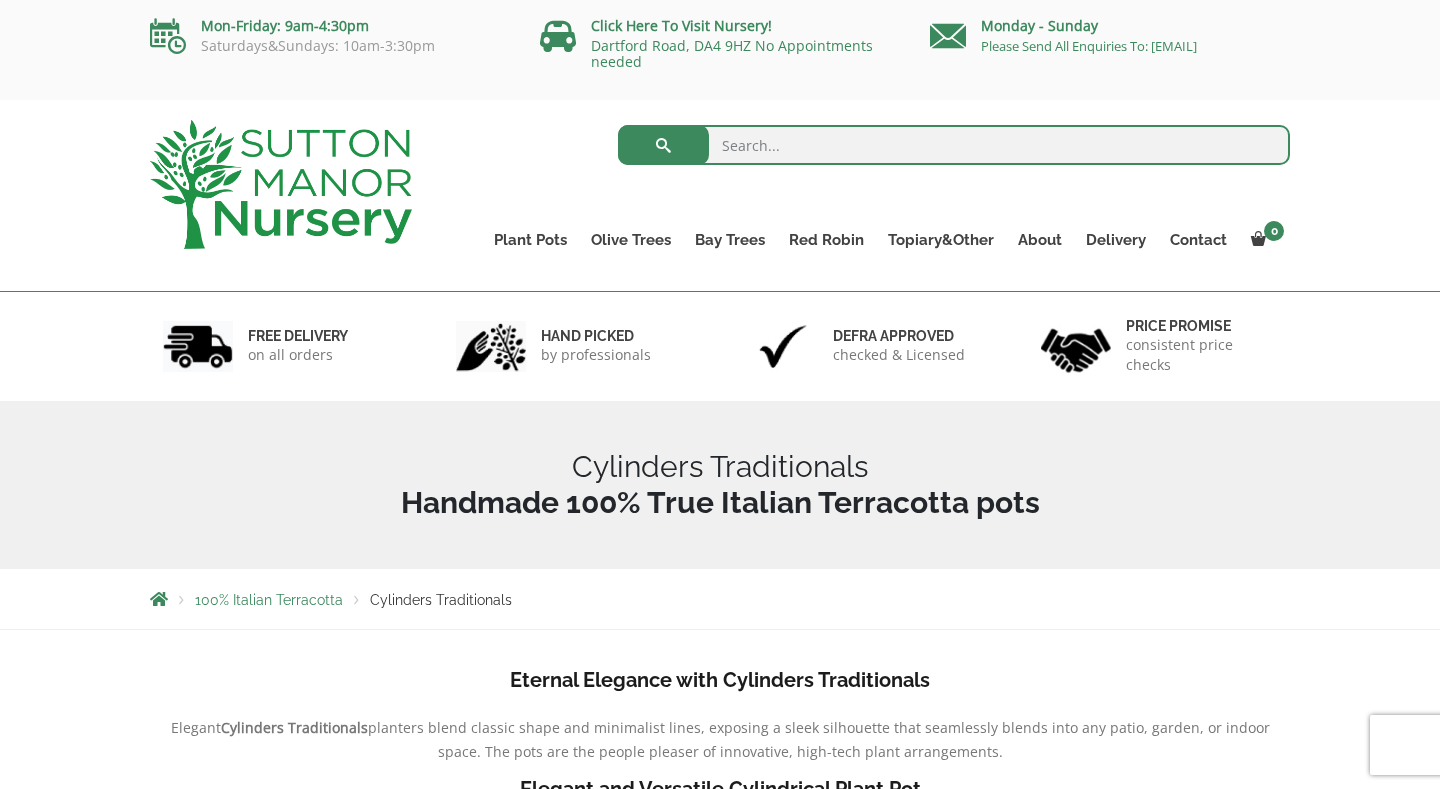 scroll, scrollTop: 0, scrollLeft: 0, axis: both 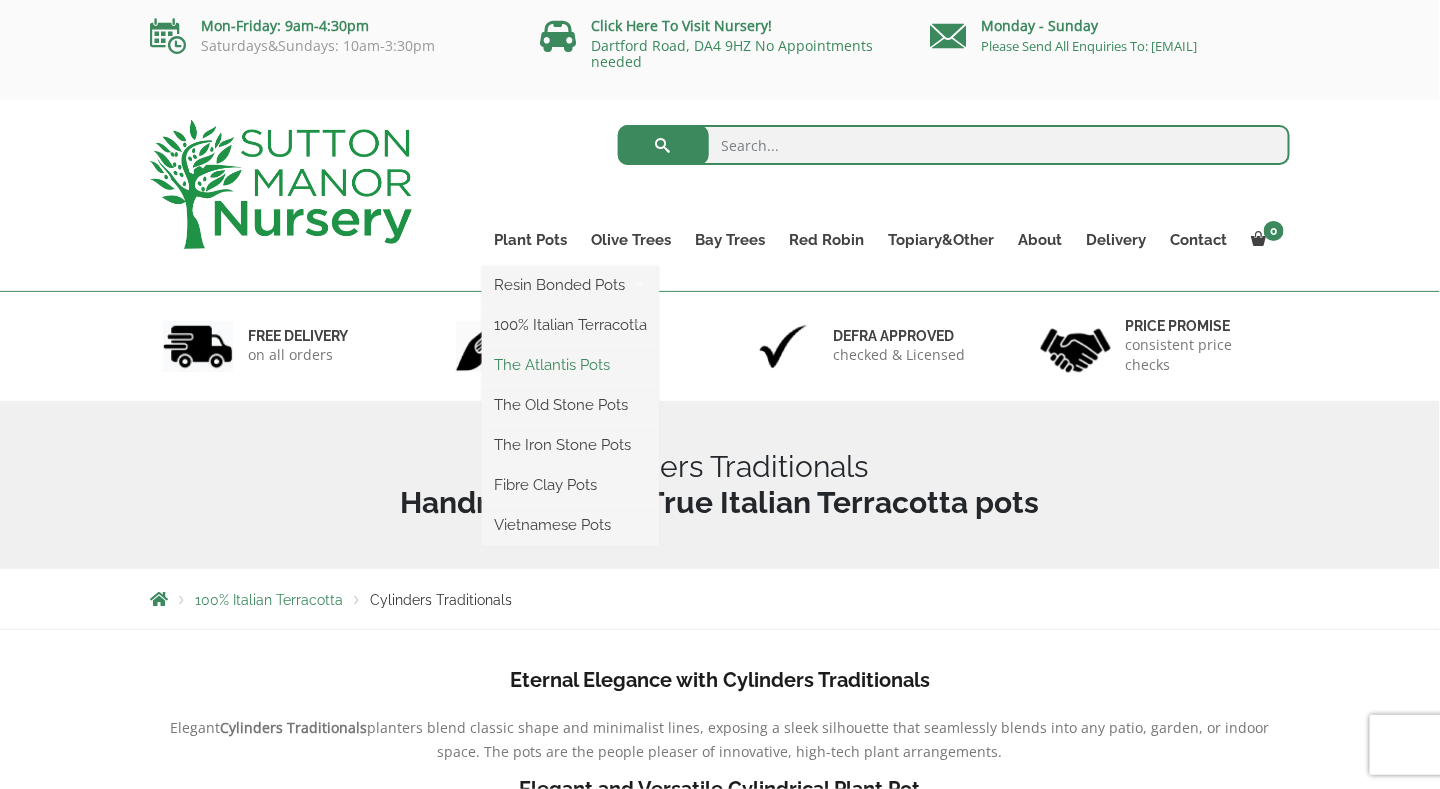click on "The Atlantis Pots" at bounding box center (570, 365) 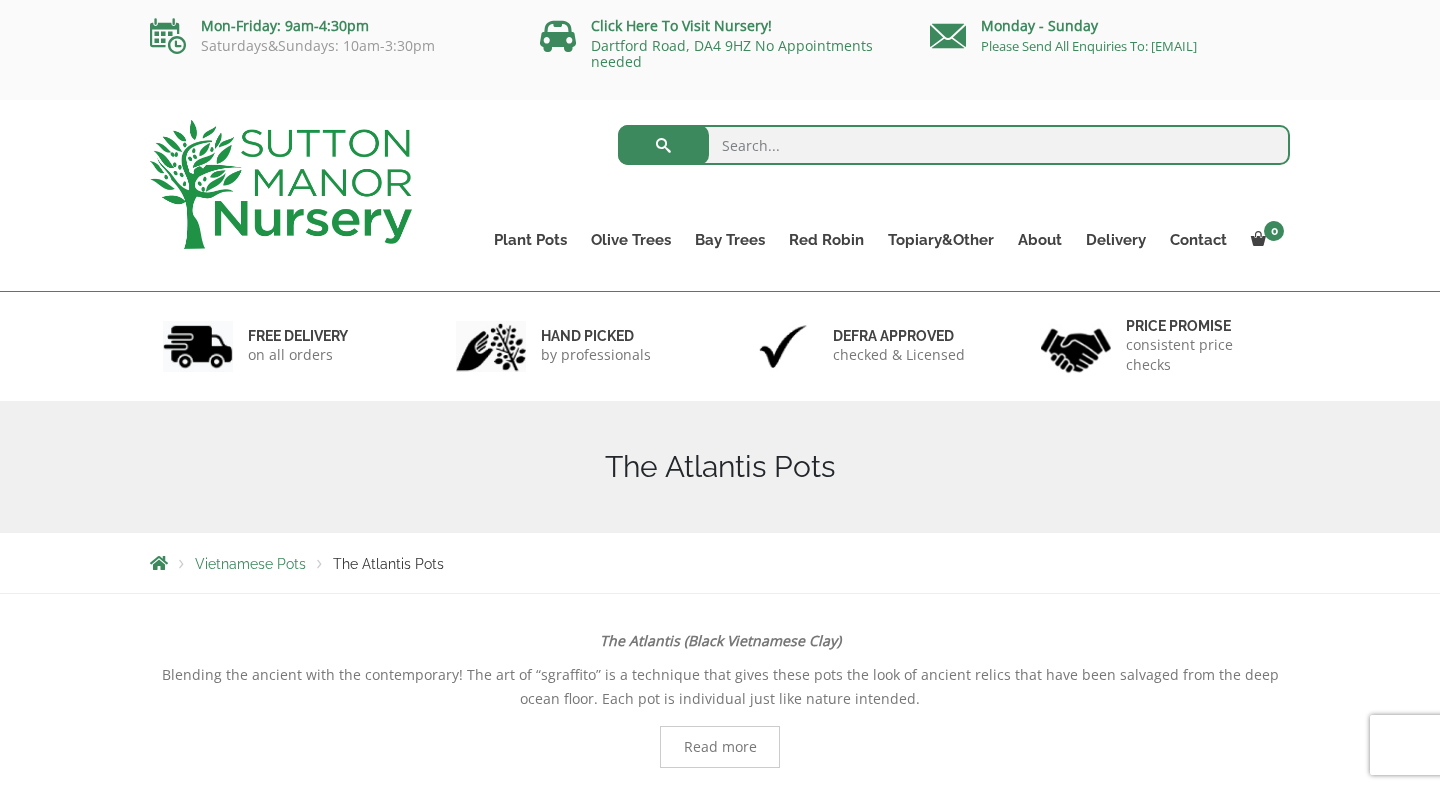 scroll, scrollTop: 0, scrollLeft: 0, axis: both 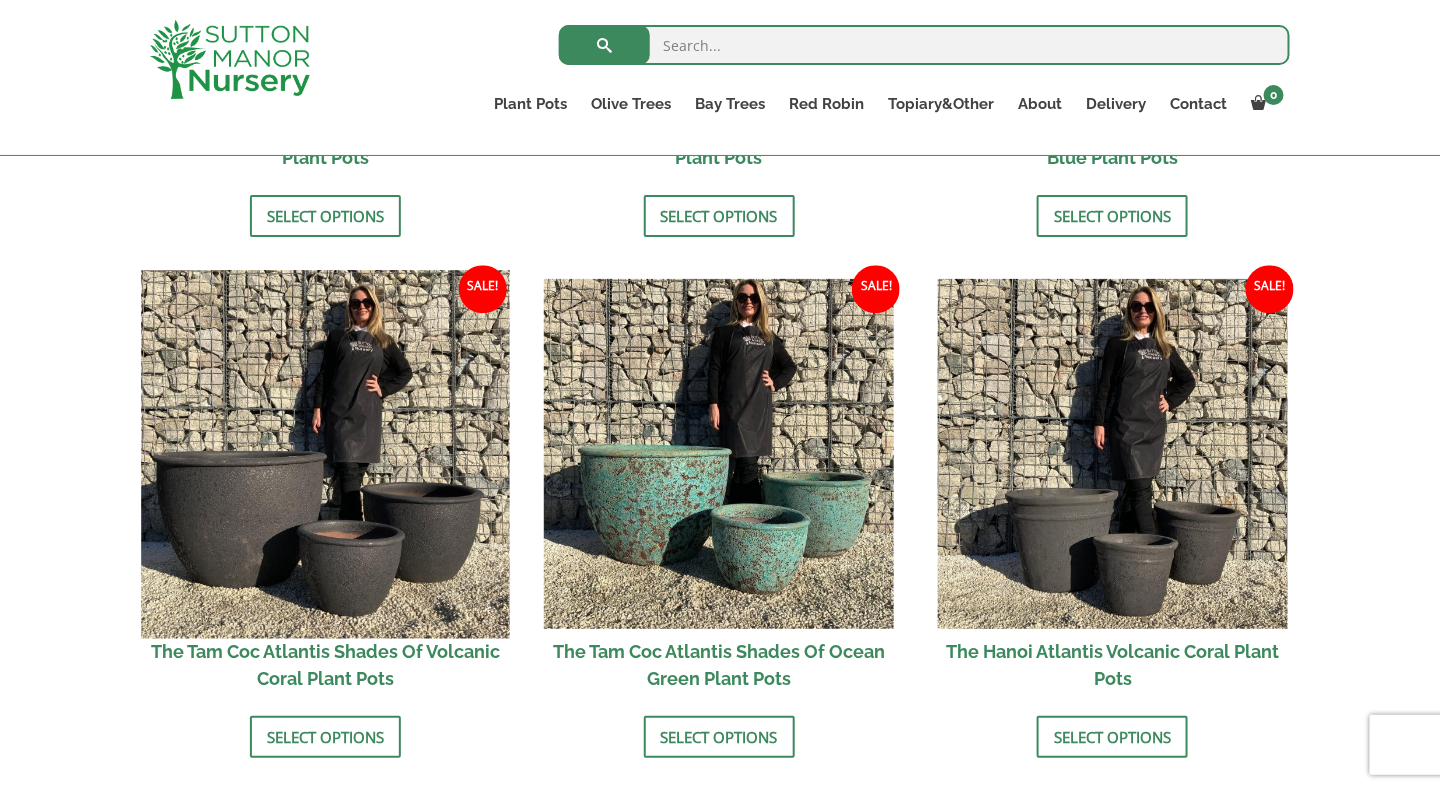 click at bounding box center (325, 454) 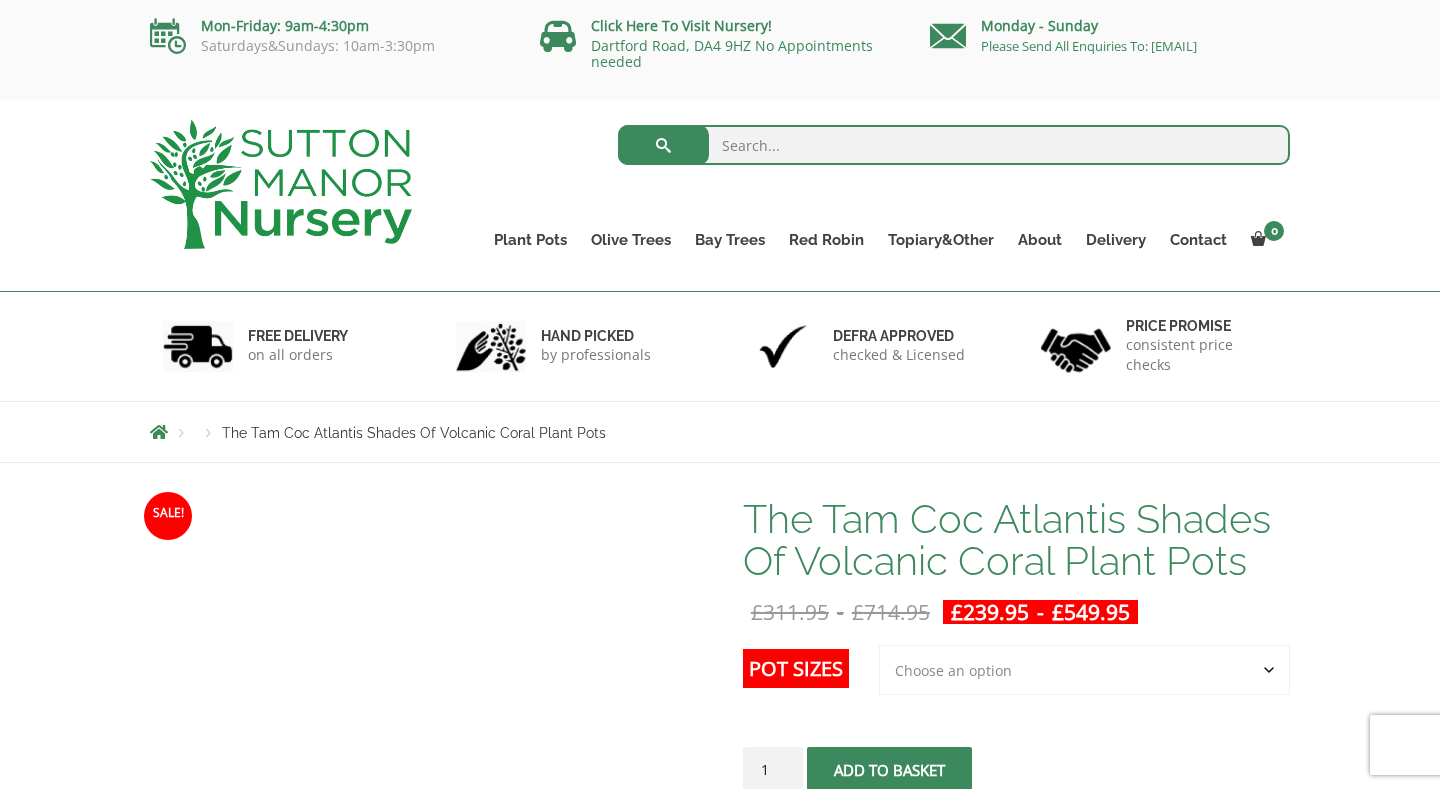 scroll, scrollTop: 0, scrollLeft: 0, axis: both 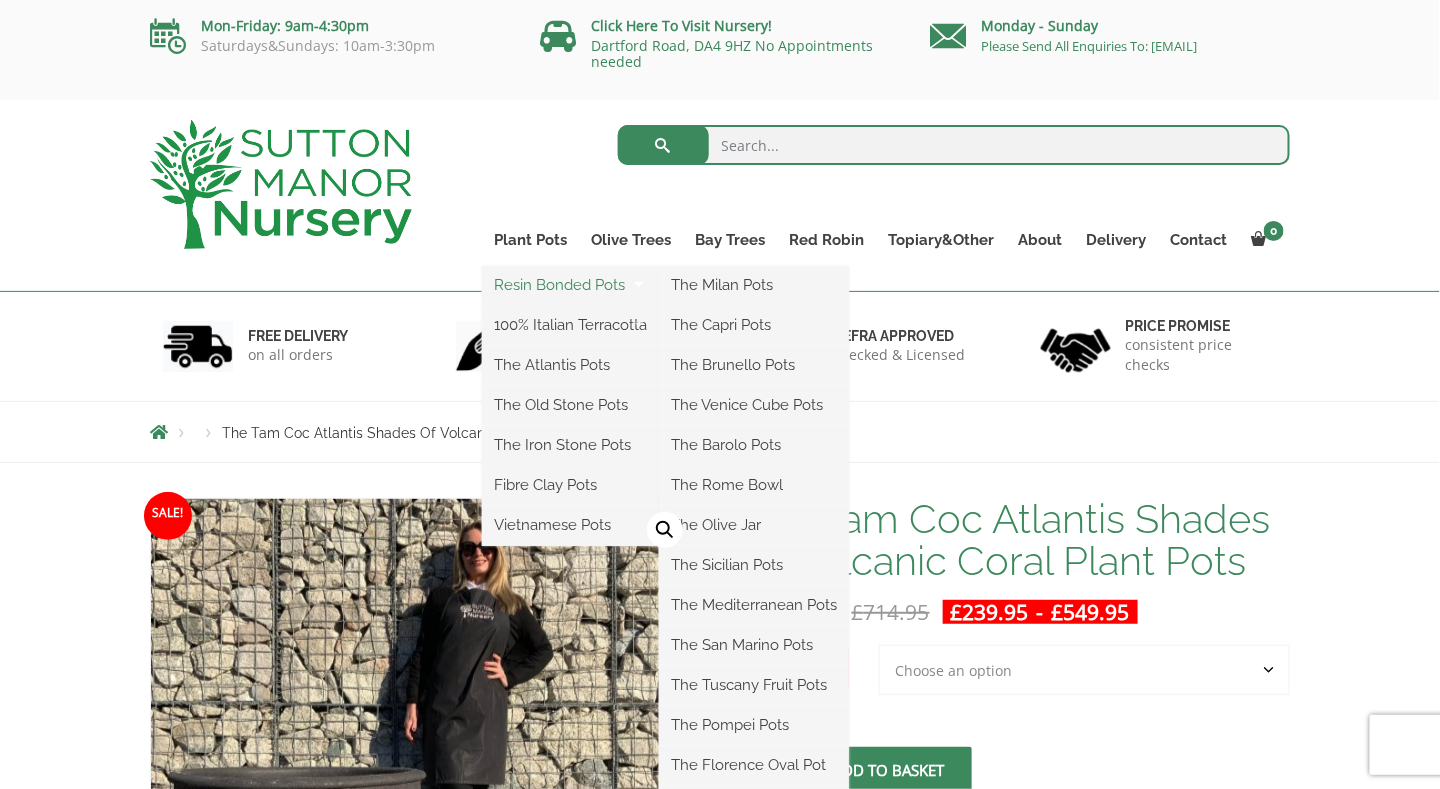 click on "Resin Bonded Pots" at bounding box center [570, 285] 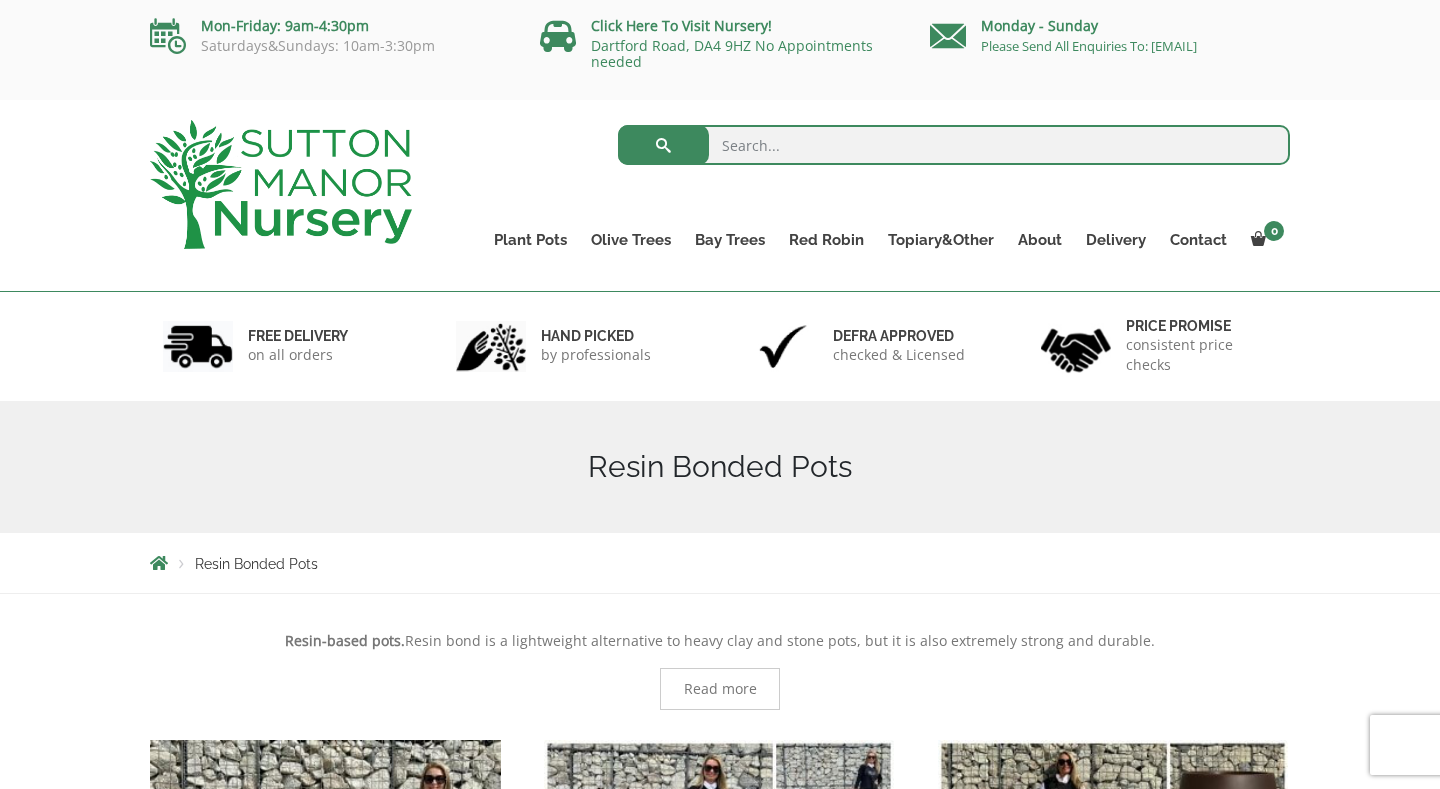 scroll, scrollTop: 0, scrollLeft: 0, axis: both 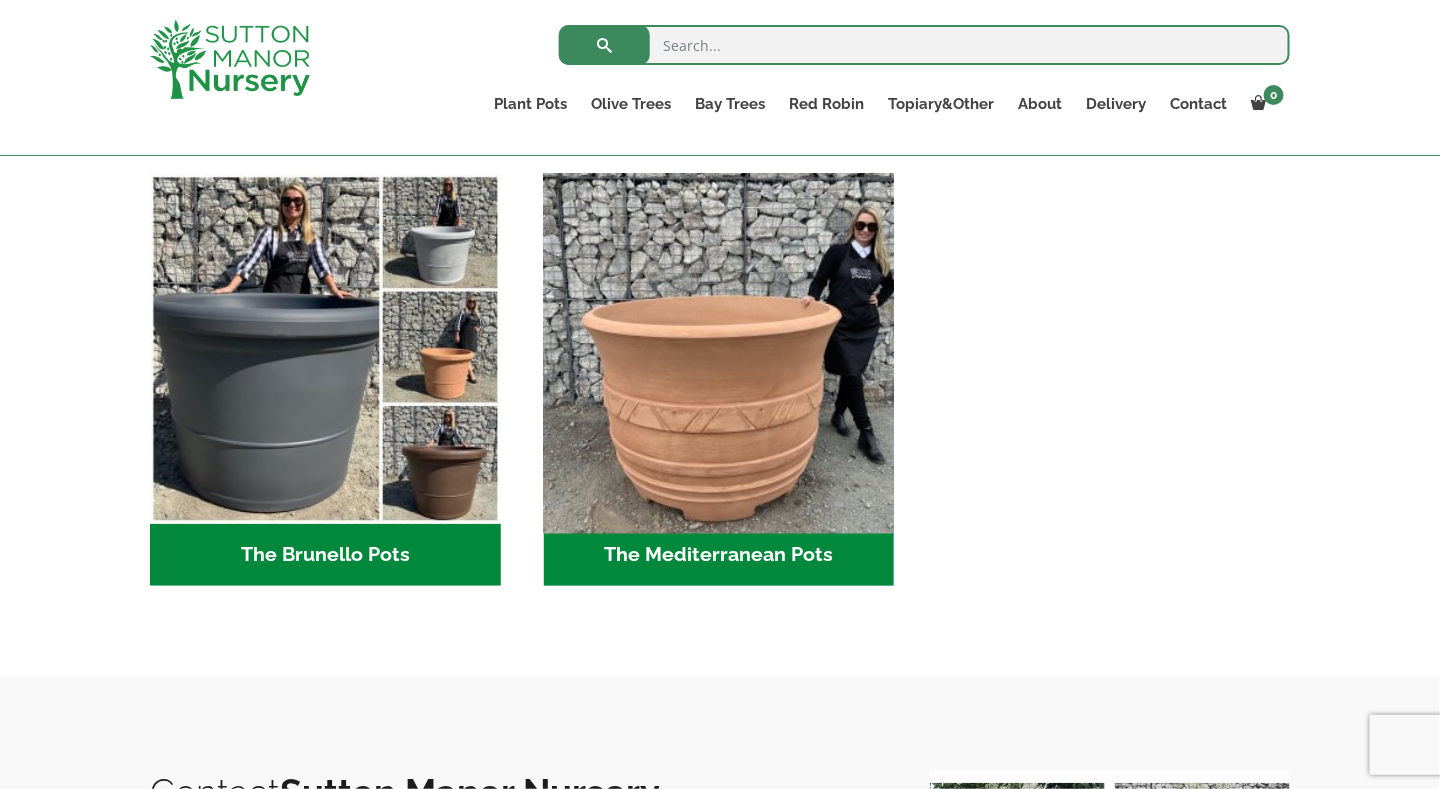 click at bounding box center [719, 349] 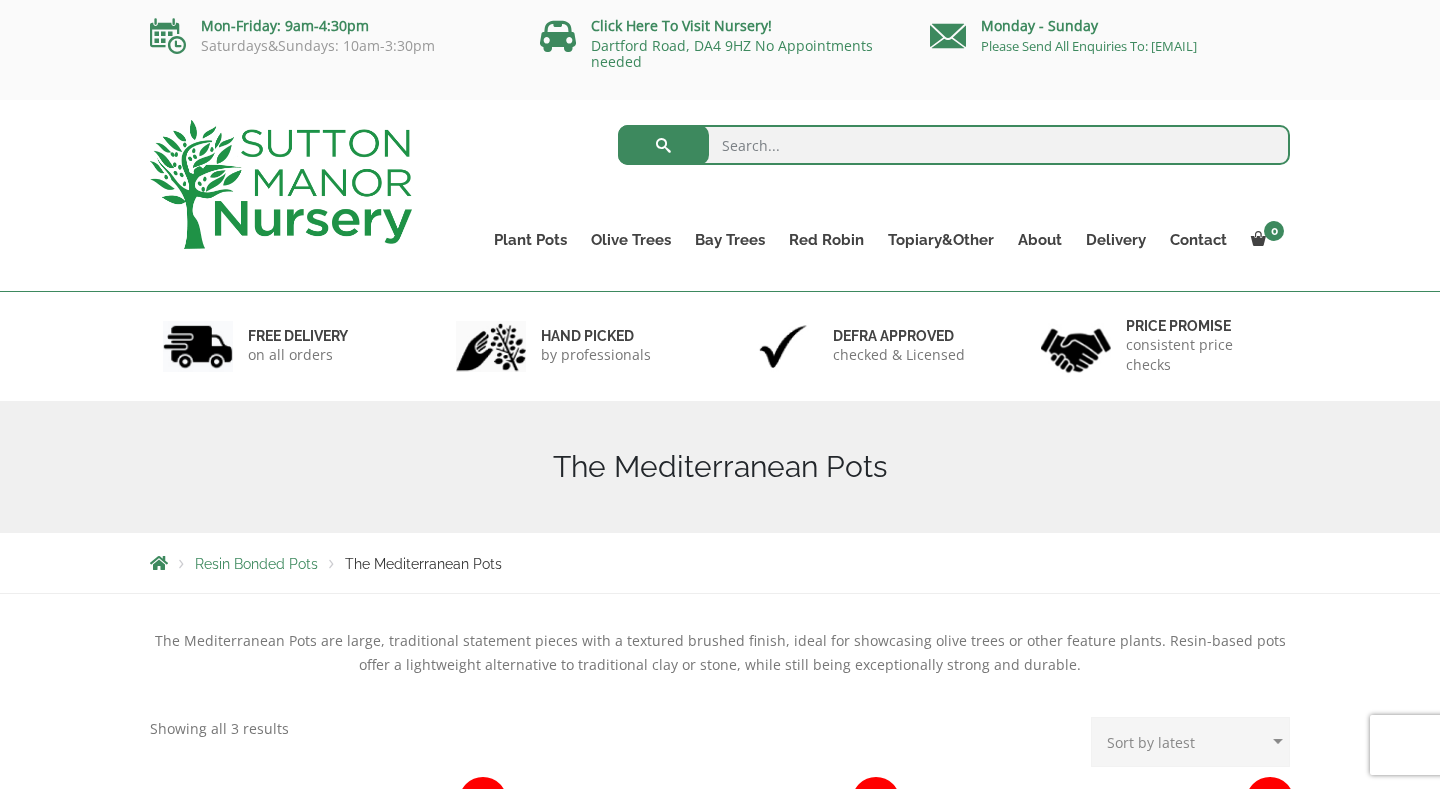 scroll, scrollTop: 0, scrollLeft: 0, axis: both 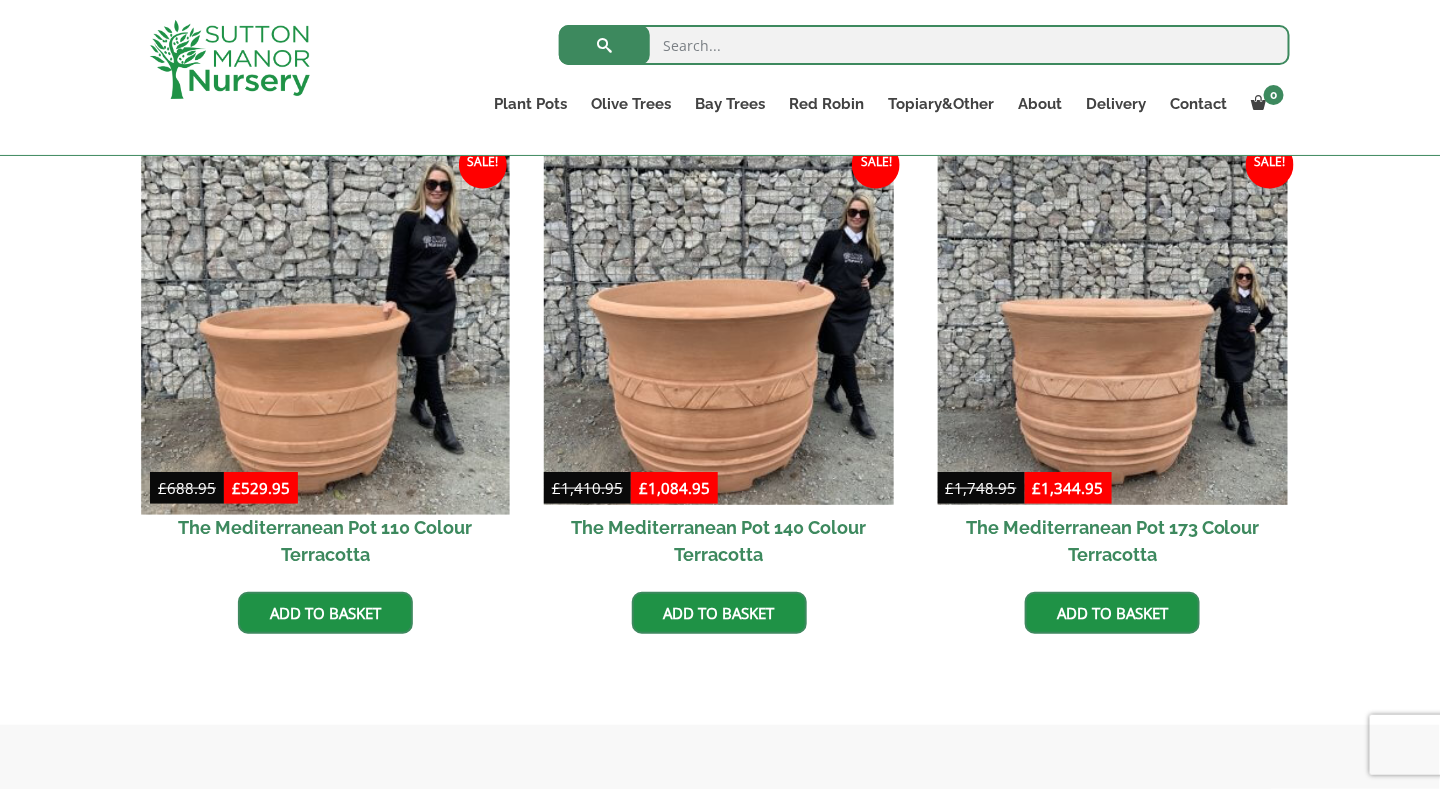 click at bounding box center [325, 330] 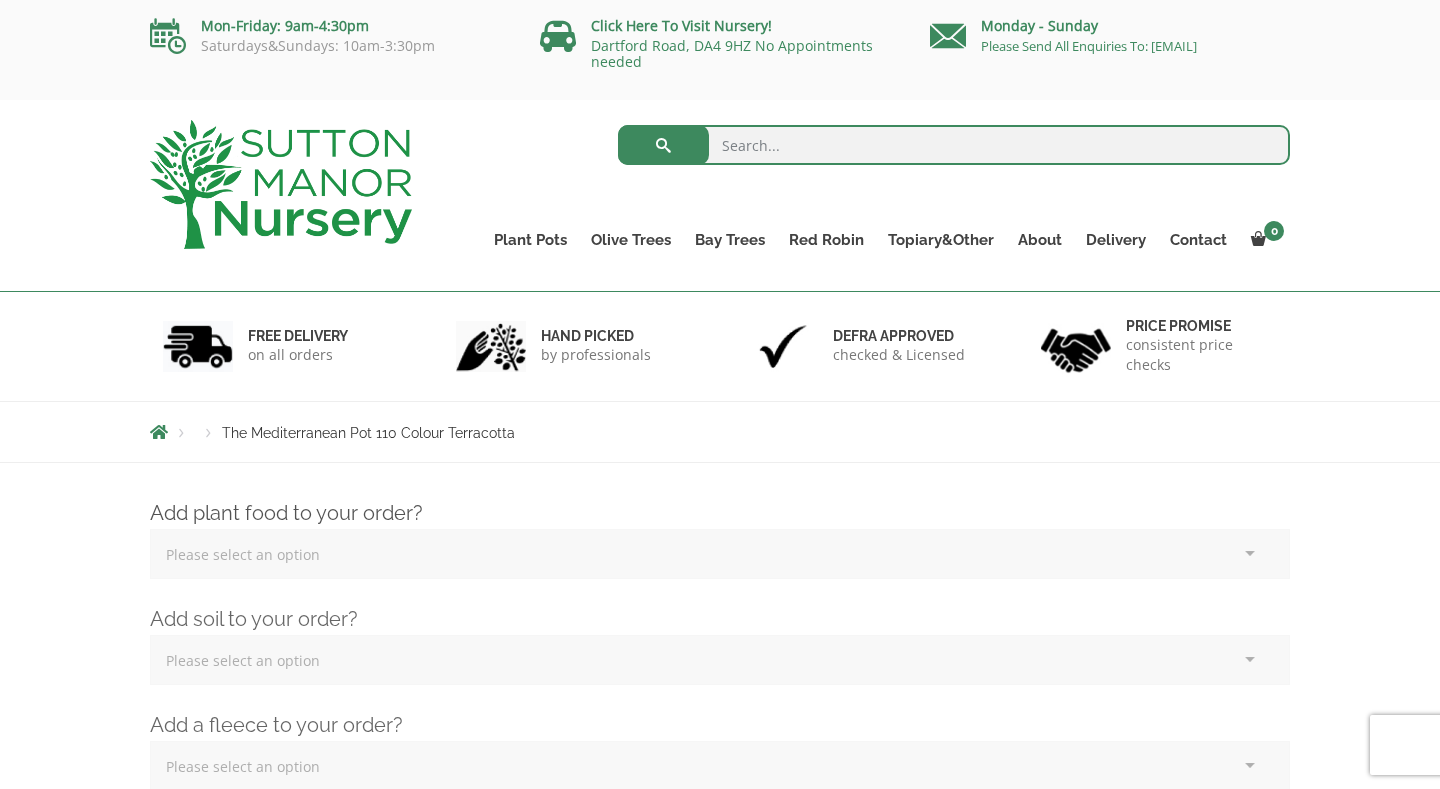 scroll, scrollTop: 0, scrollLeft: 0, axis: both 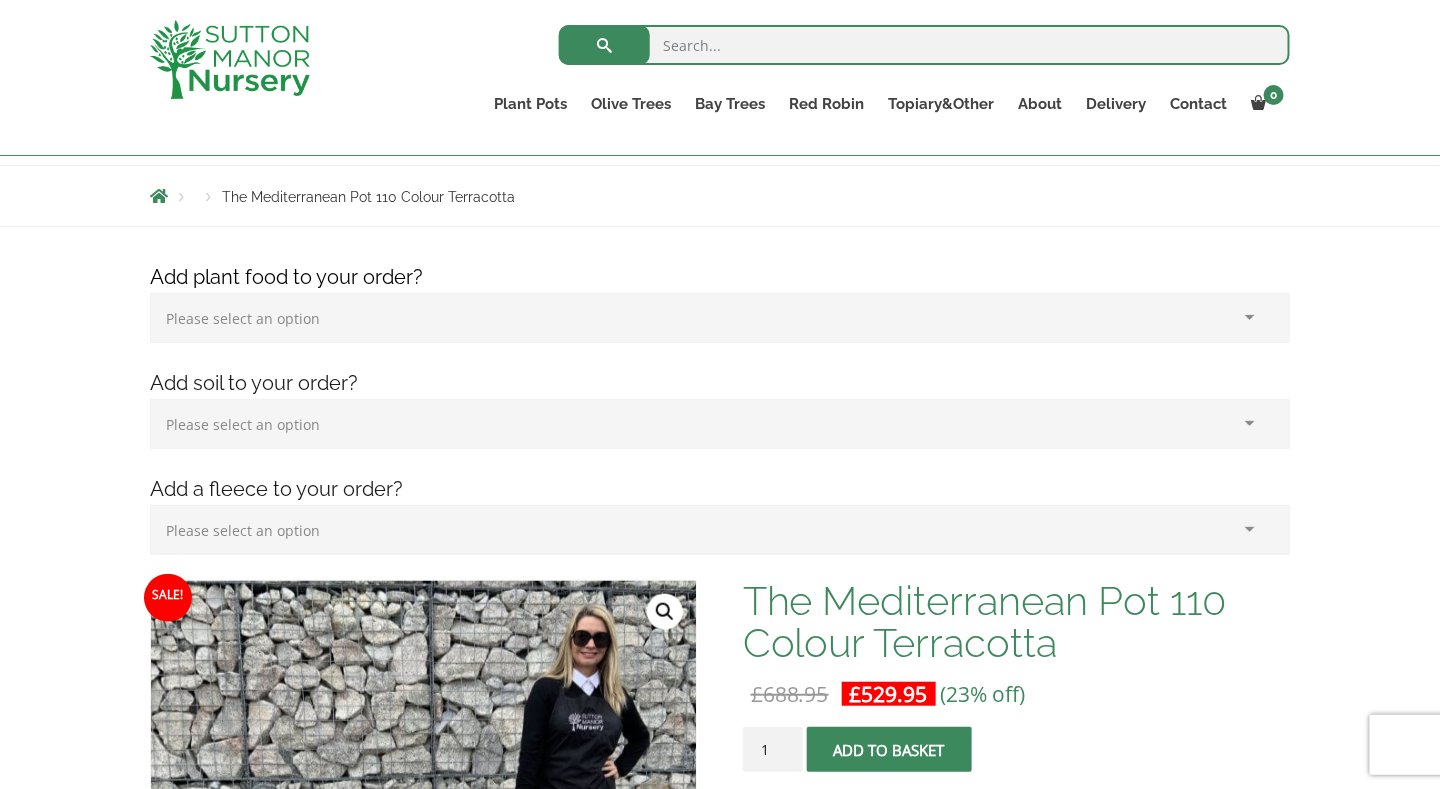 click on "Please select an option (x1) 75L Bag (£34.99) (x2) 75L Bag (£69.98) (x3) 75L Bag (£104.97) (x4) 75L Bag (£139.96) (x5) 75L Bag (£174.95) (x10) 75L Bag (£349.00)" at bounding box center [720, 424] 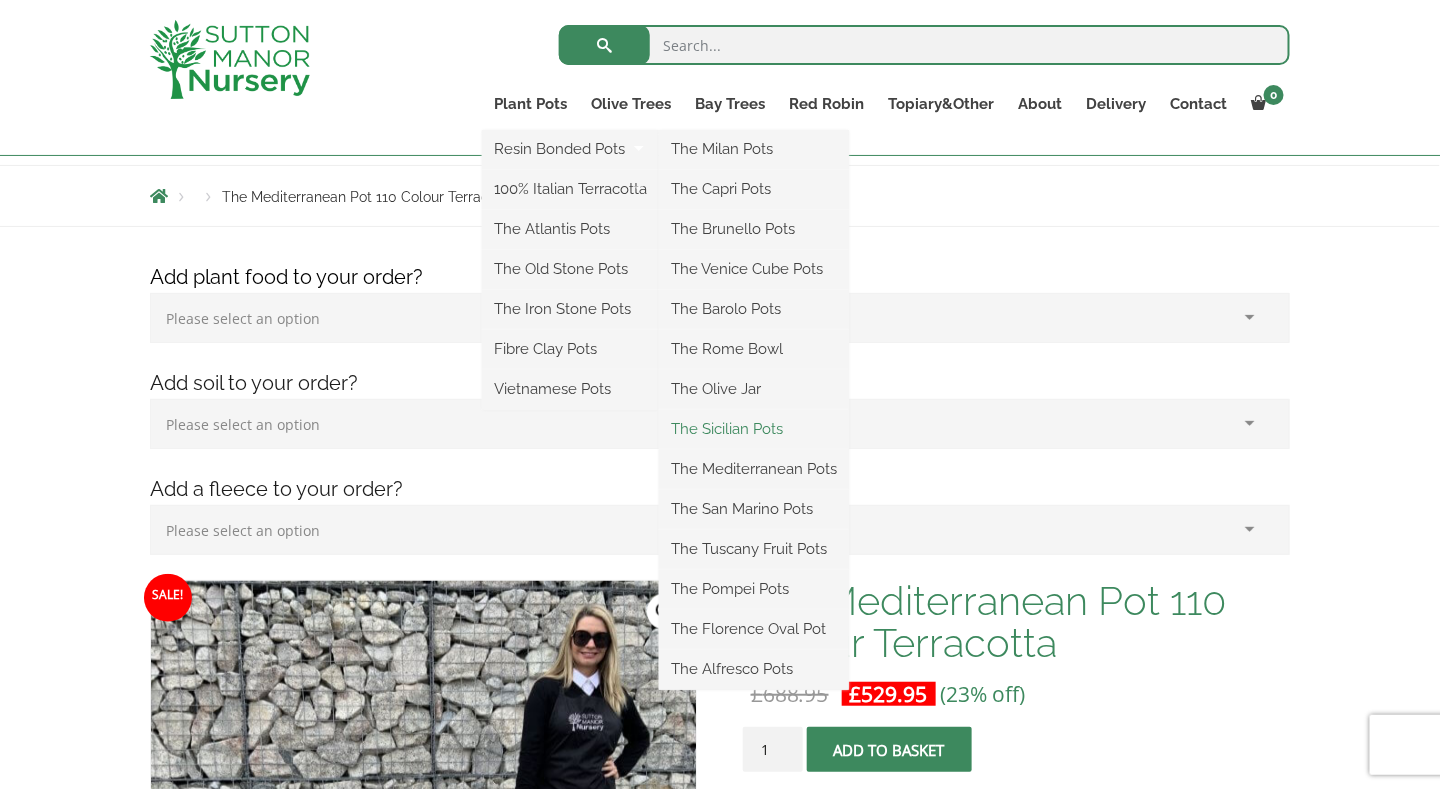 click on "The Sicilian Pots" at bounding box center (754, 429) 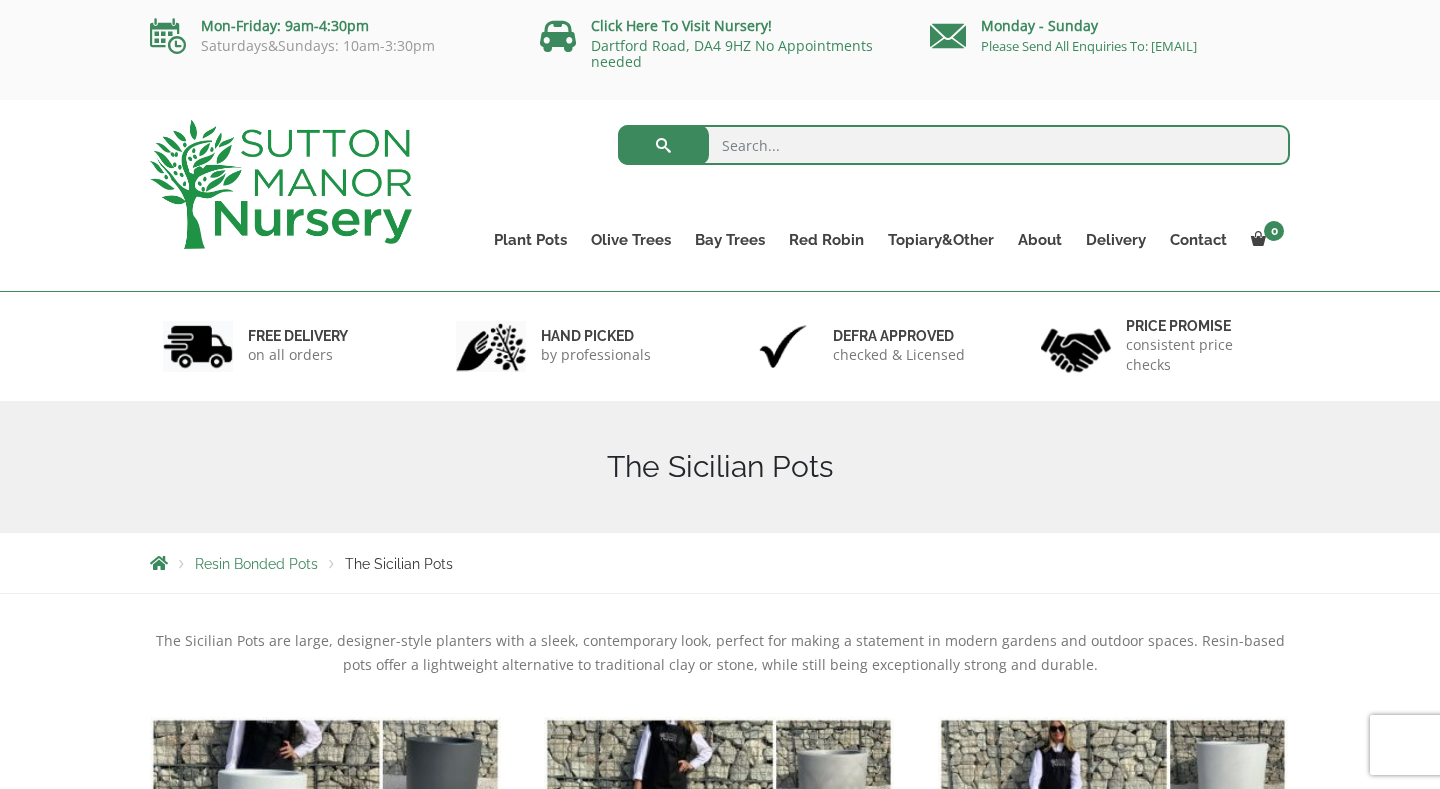 scroll, scrollTop: 0, scrollLeft: 0, axis: both 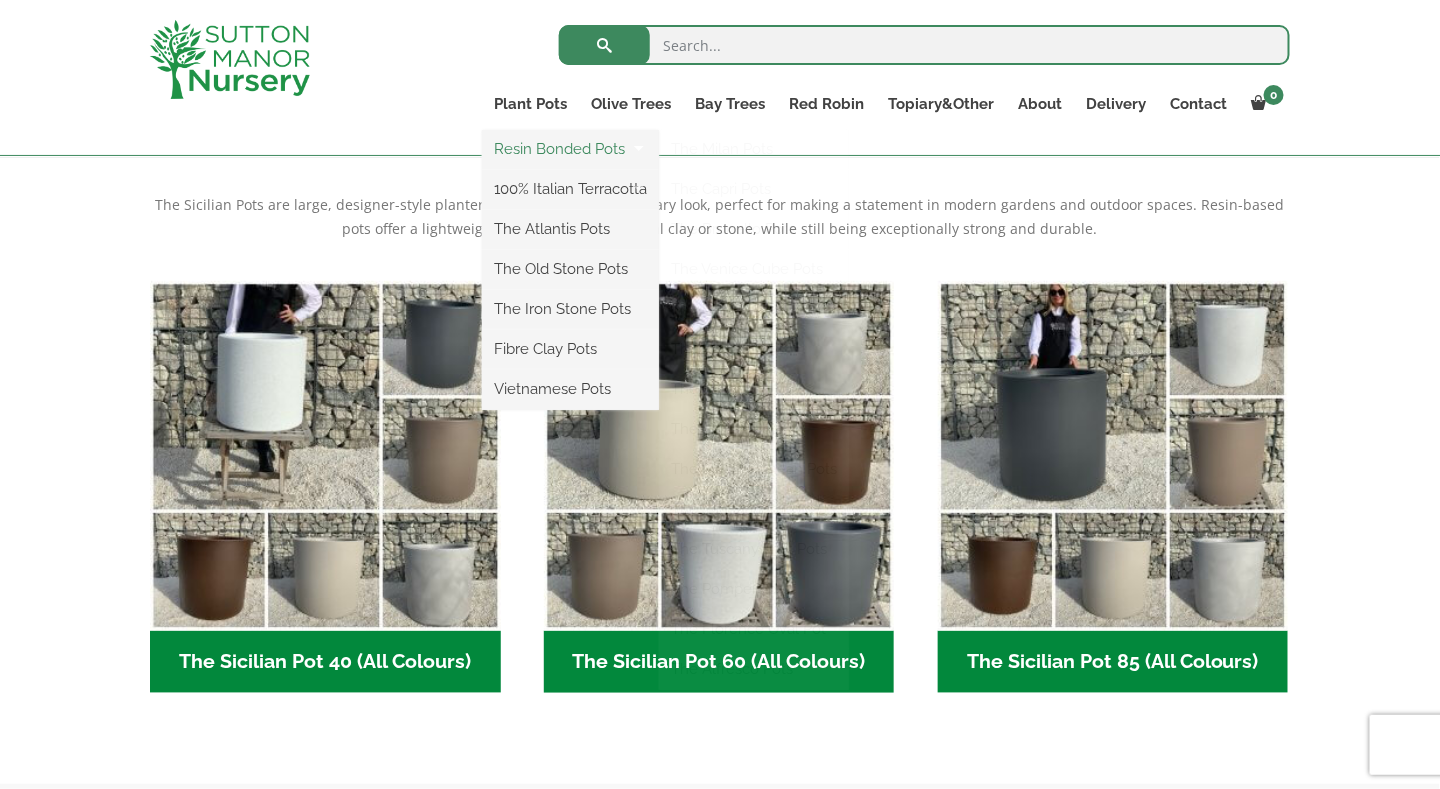 click on "Resin Bonded Pots" at bounding box center (570, 149) 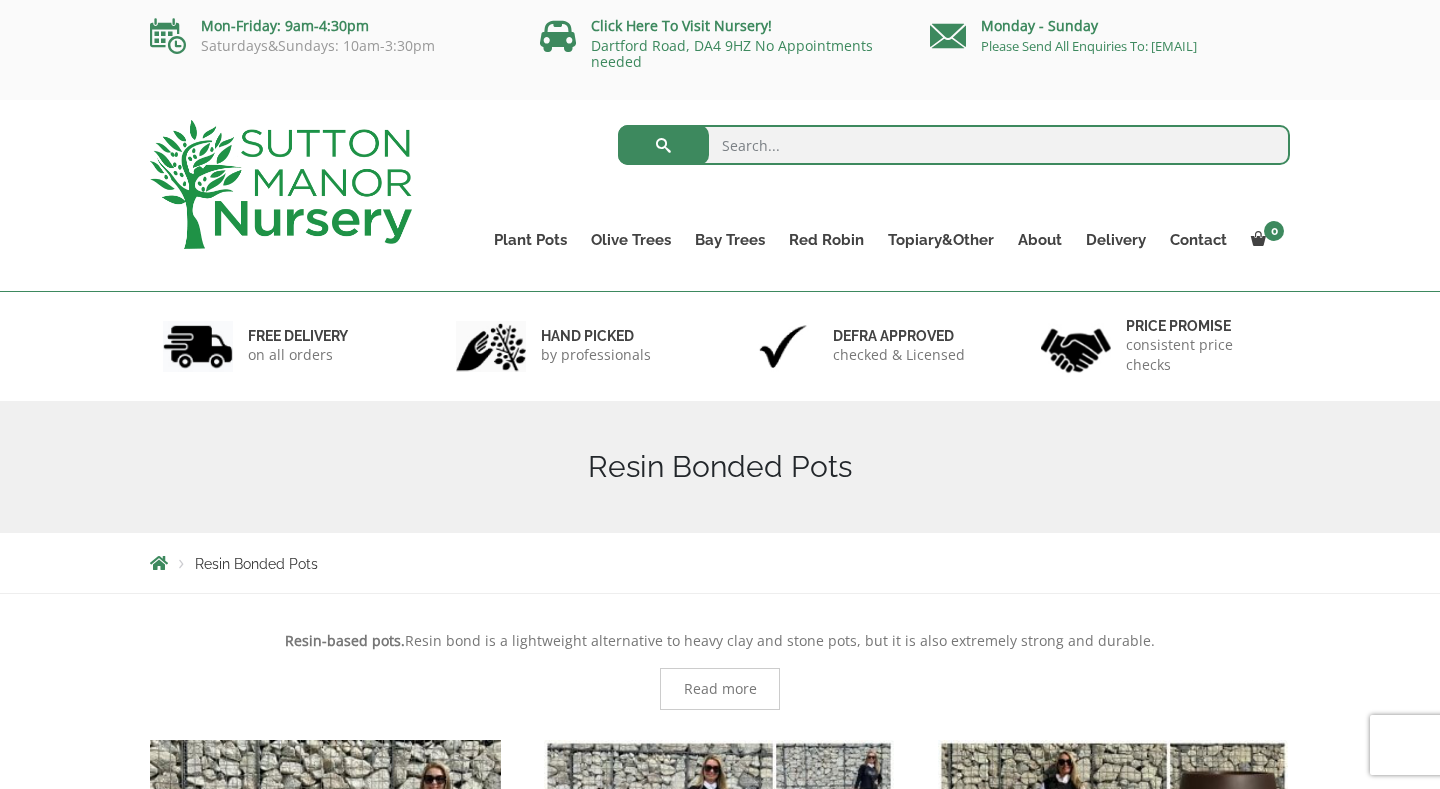 scroll, scrollTop: 0, scrollLeft: 0, axis: both 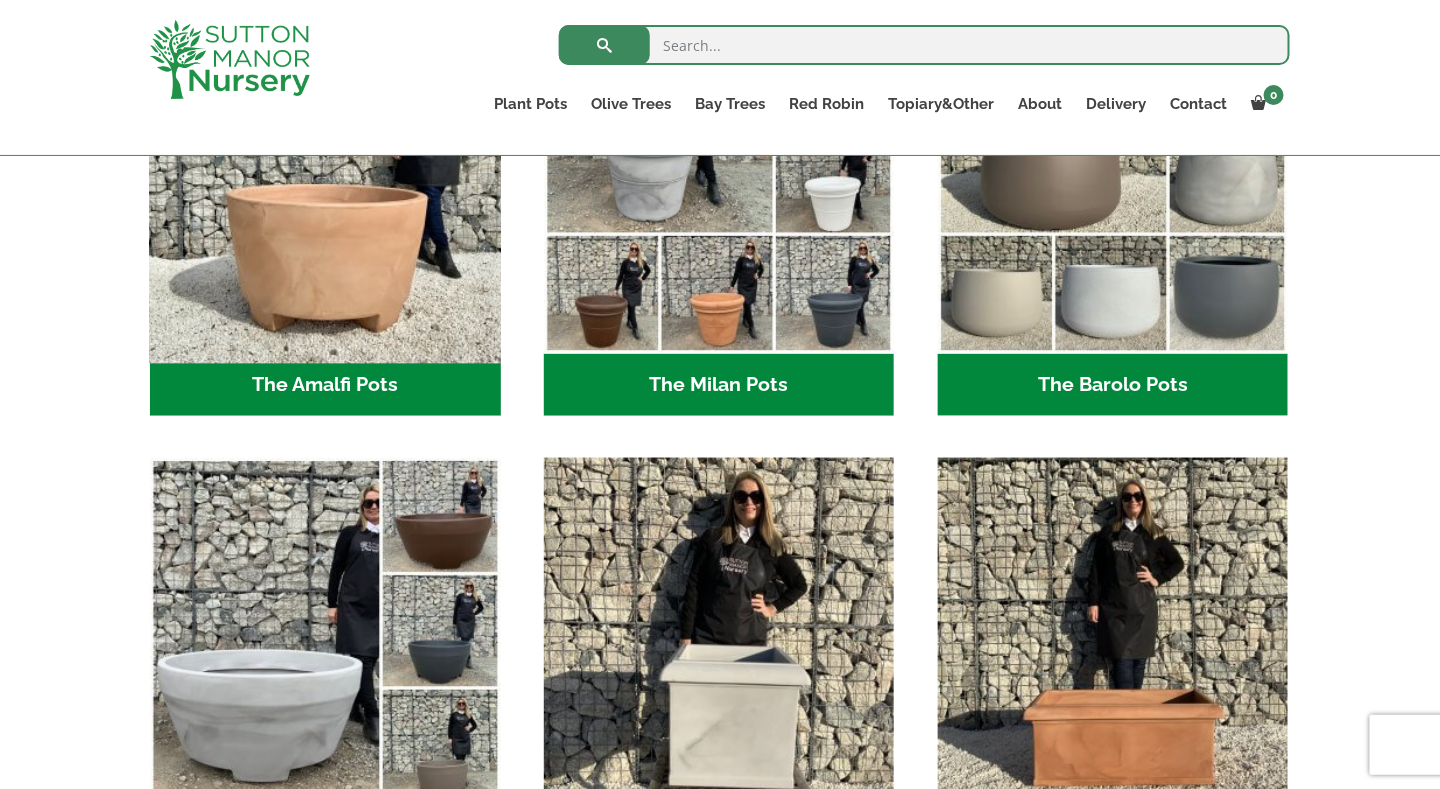 click at bounding box center (325, 179) 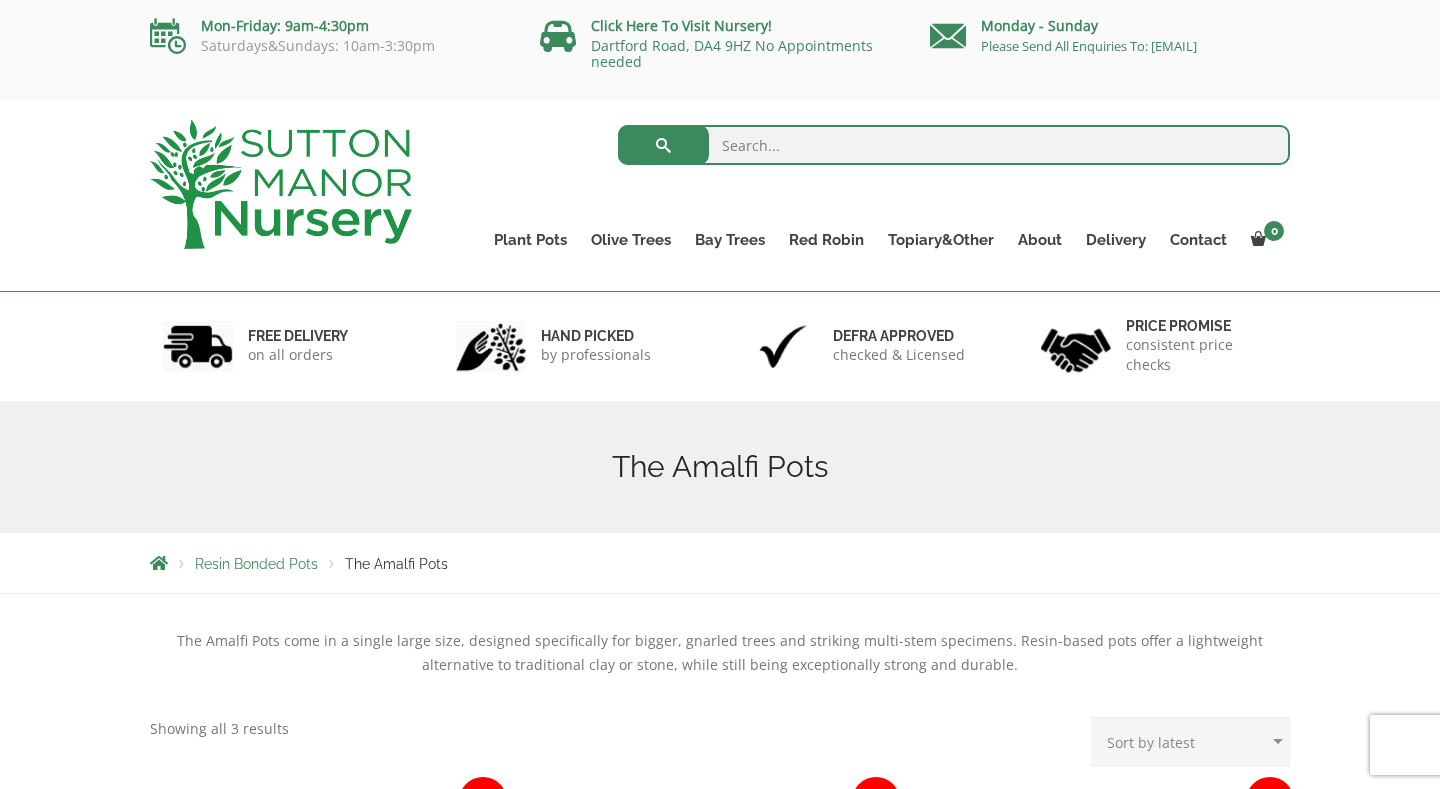 scroll, scrollTop: 0, scrollLeft: 0, axis: both 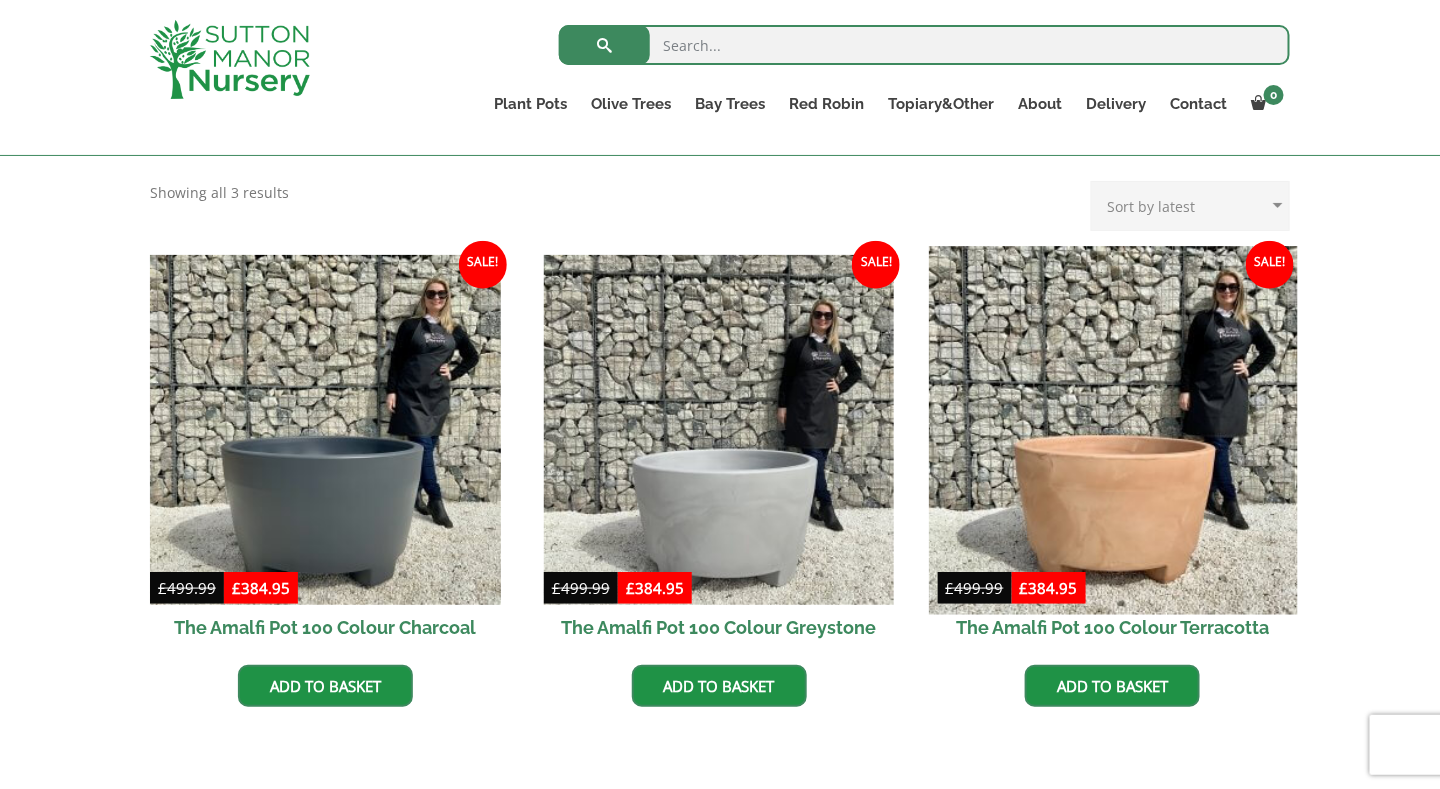 click at bounding box center [1113, 430] 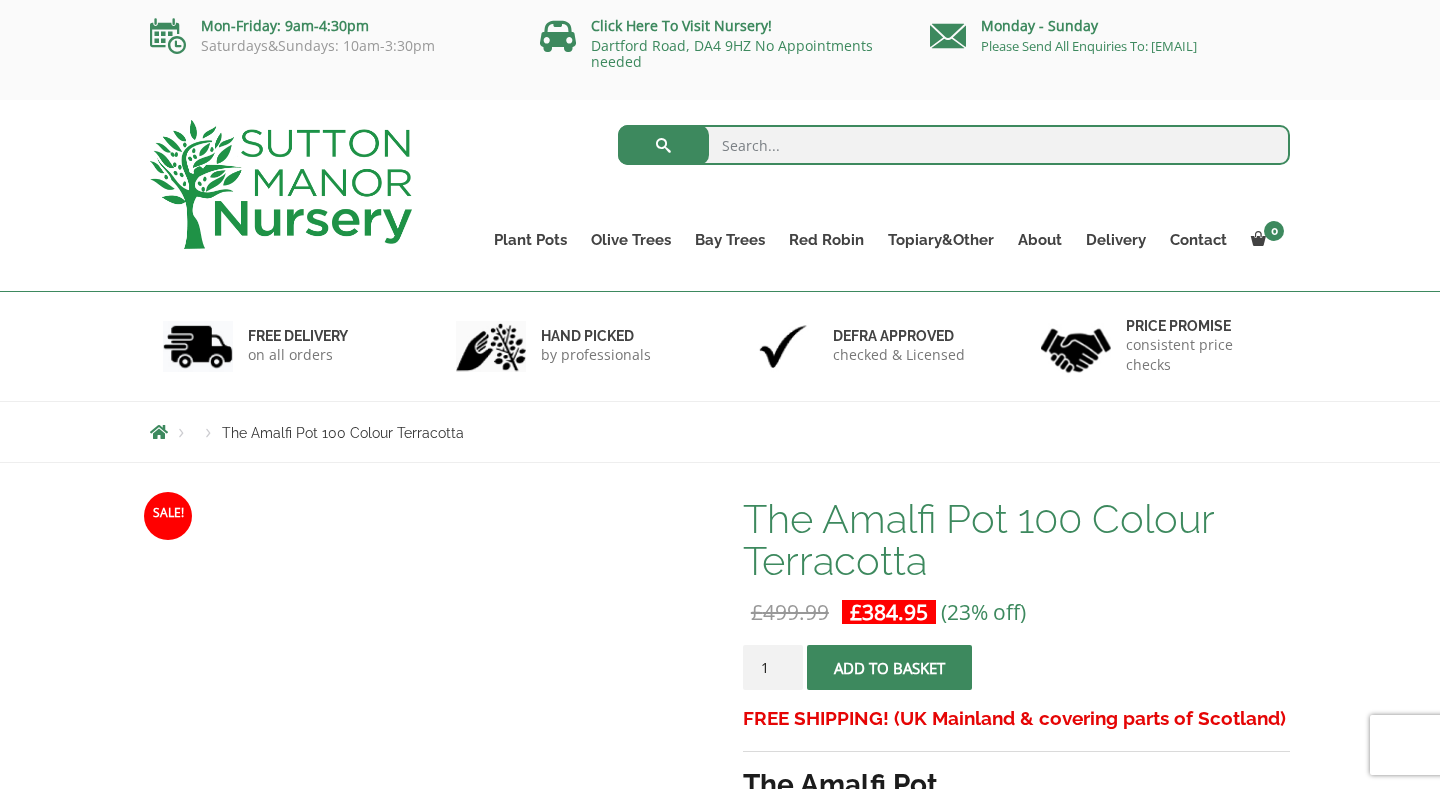 scroll, scrollTop: 0, scrollLeft: 0, axis: both 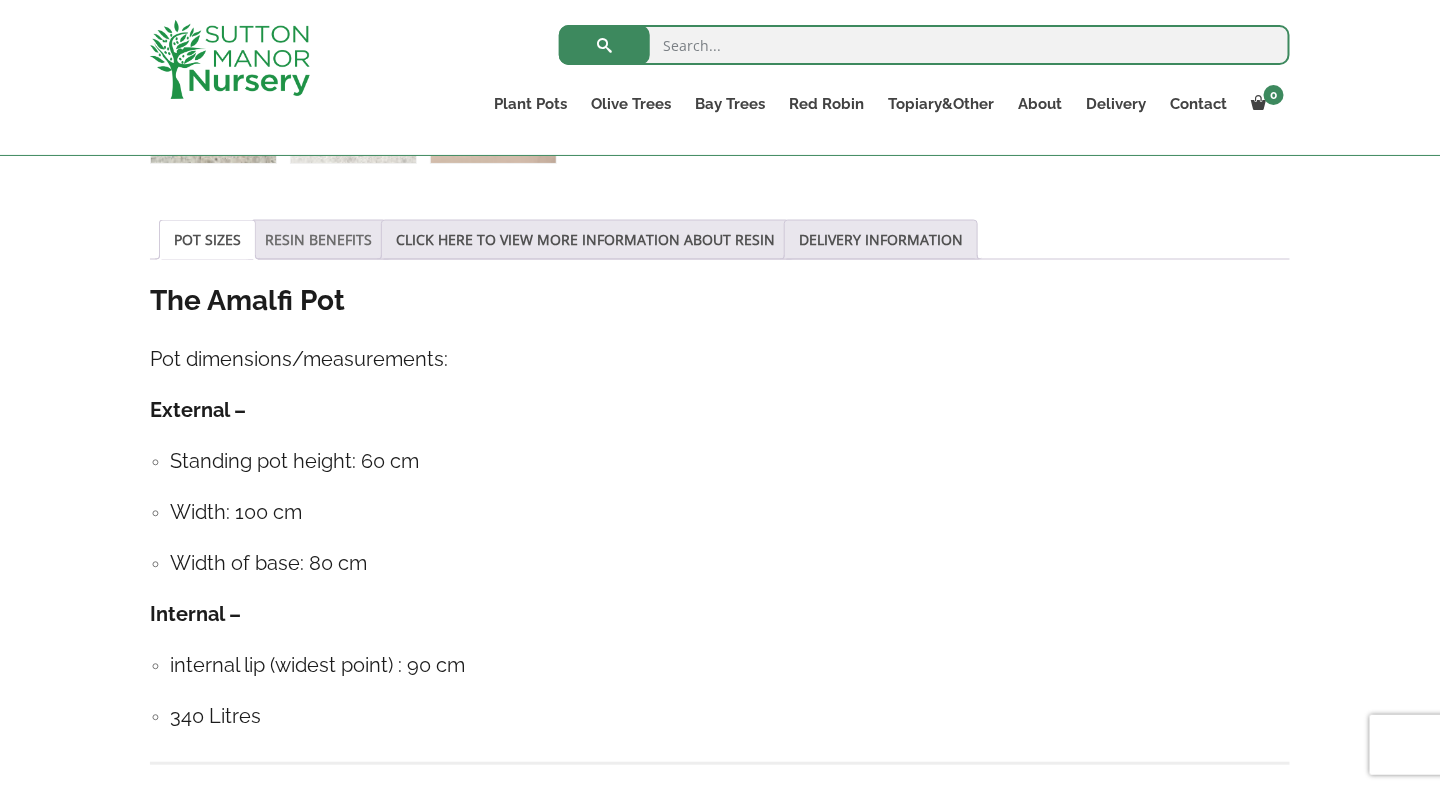 click on "RESIN BENEFITS" at bounding box center [318, 240] 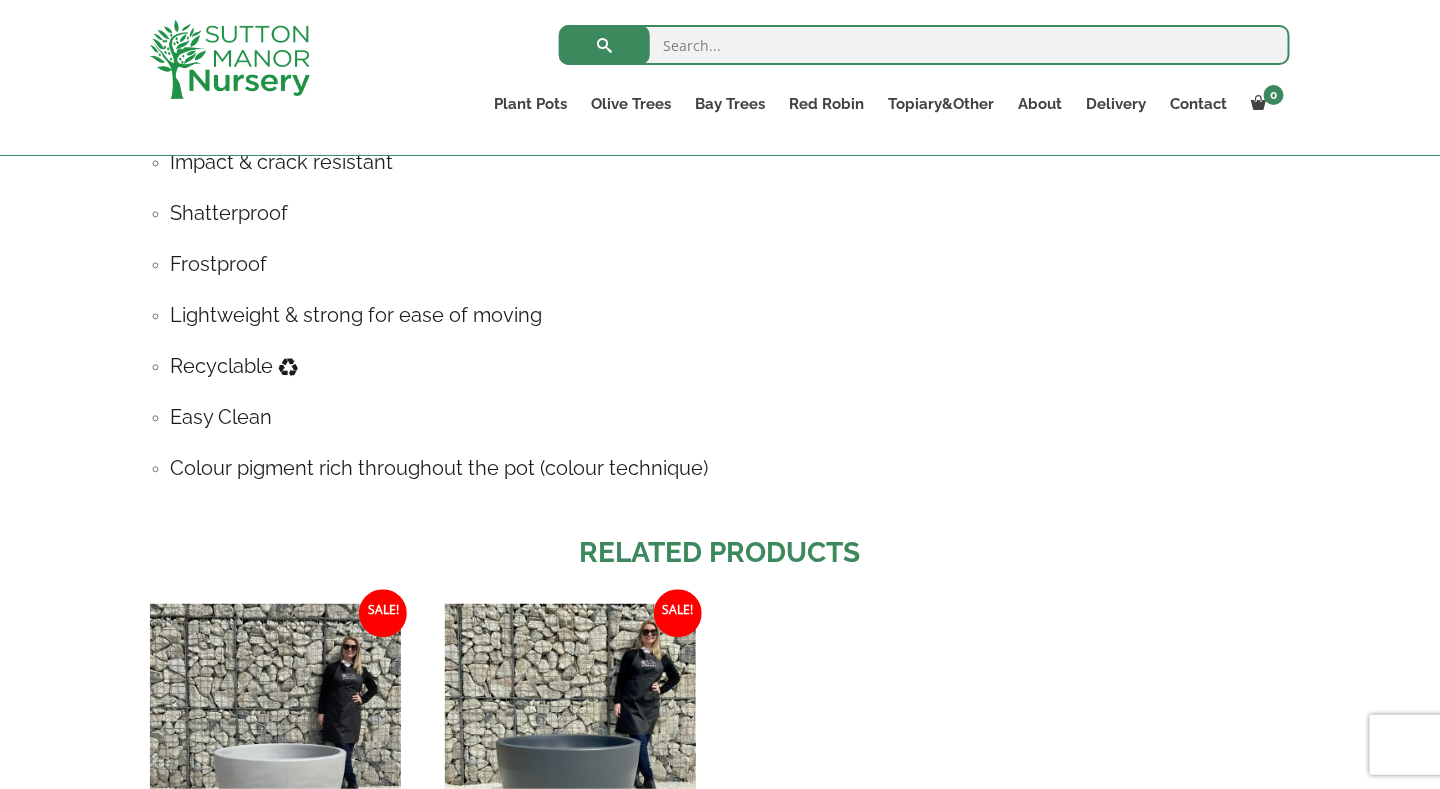 scroll, scrollTop: 1000, scrollLeft: 0, axis: vertical 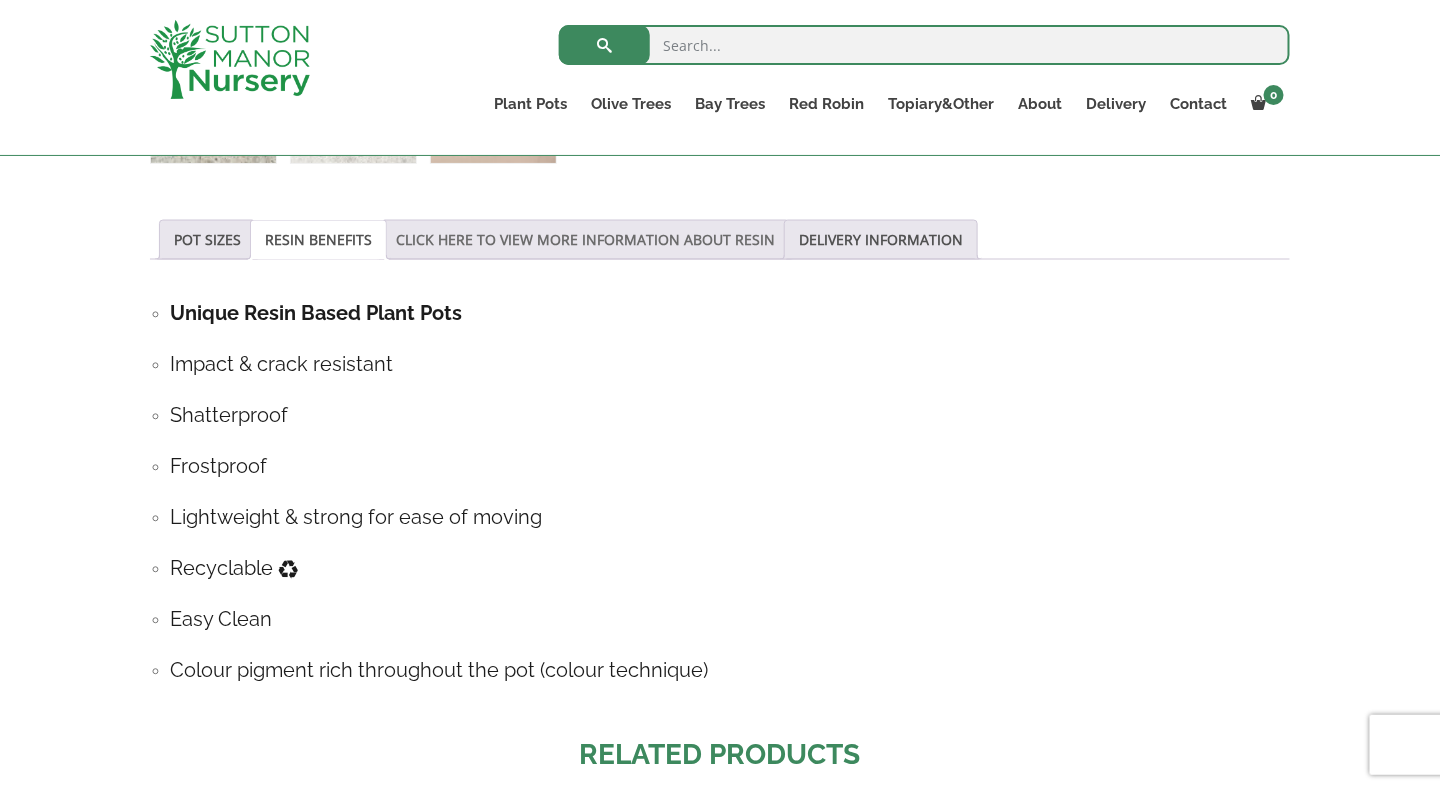 click on "CLICK HERE TO VIEW MORE INFORMATION ABOUT RESIN" at bounding box center [585, 240] 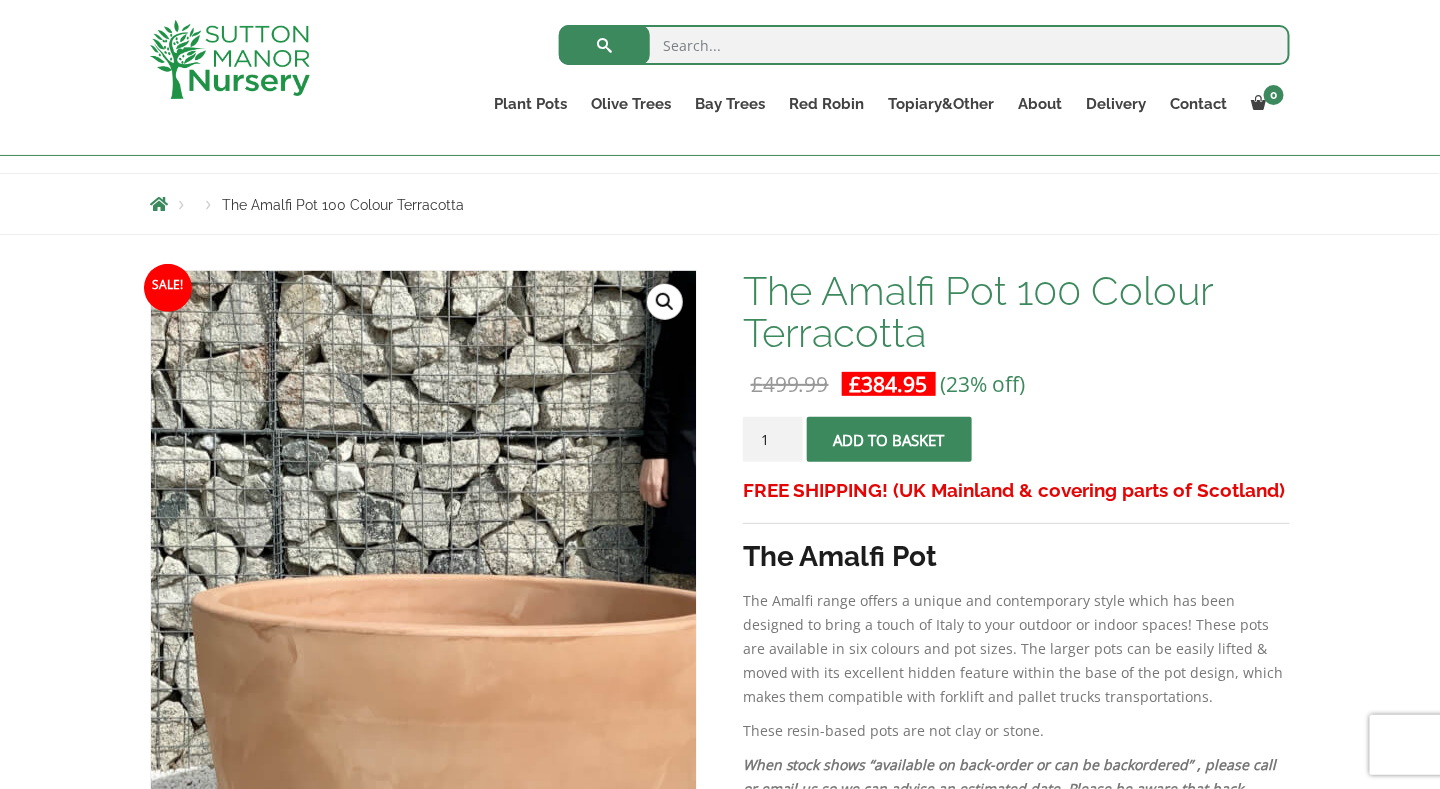scroll, scrollTop: 100, scrollLeft: 0, axis: vertical 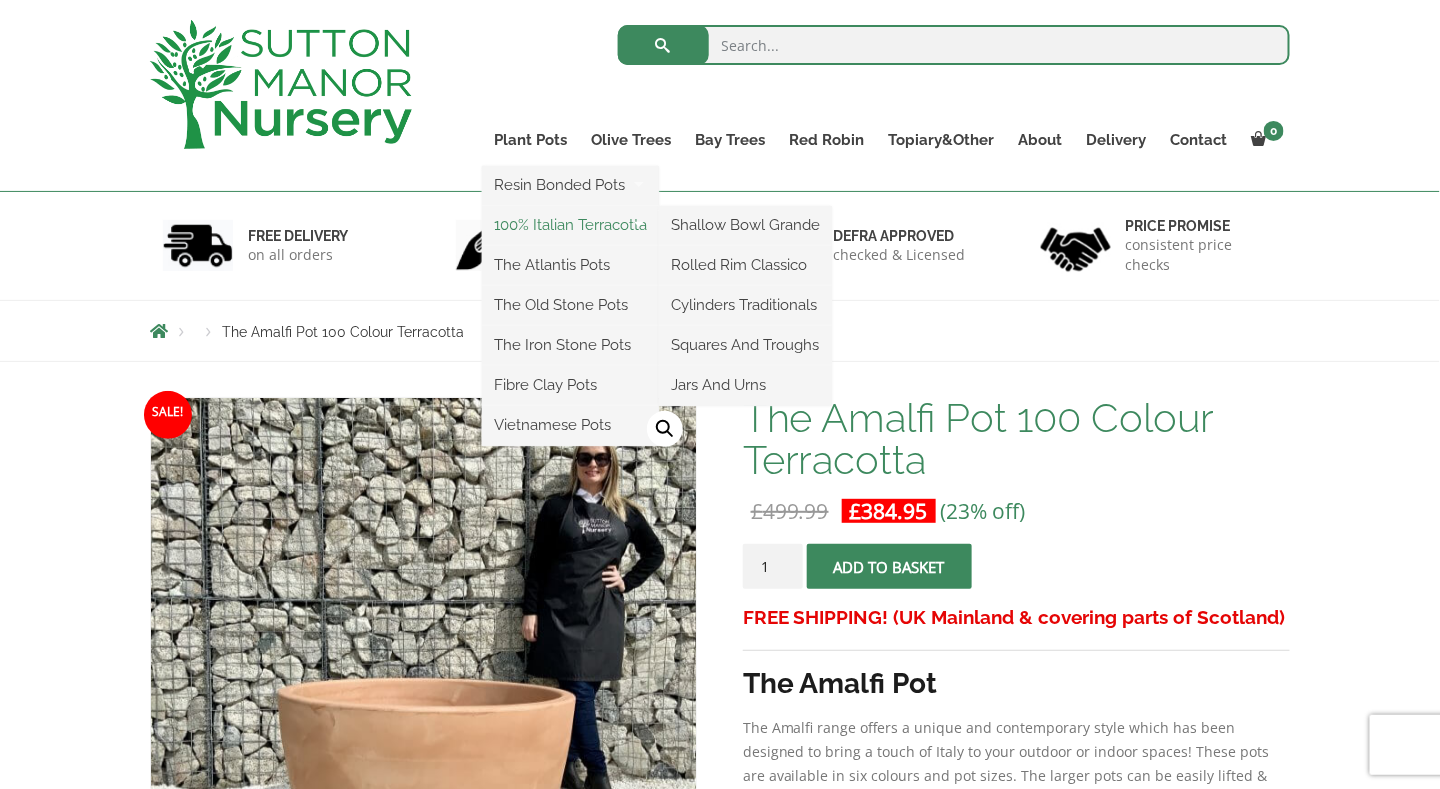 click on "100% Italian Terracotta" at bounding box center [570, 225] 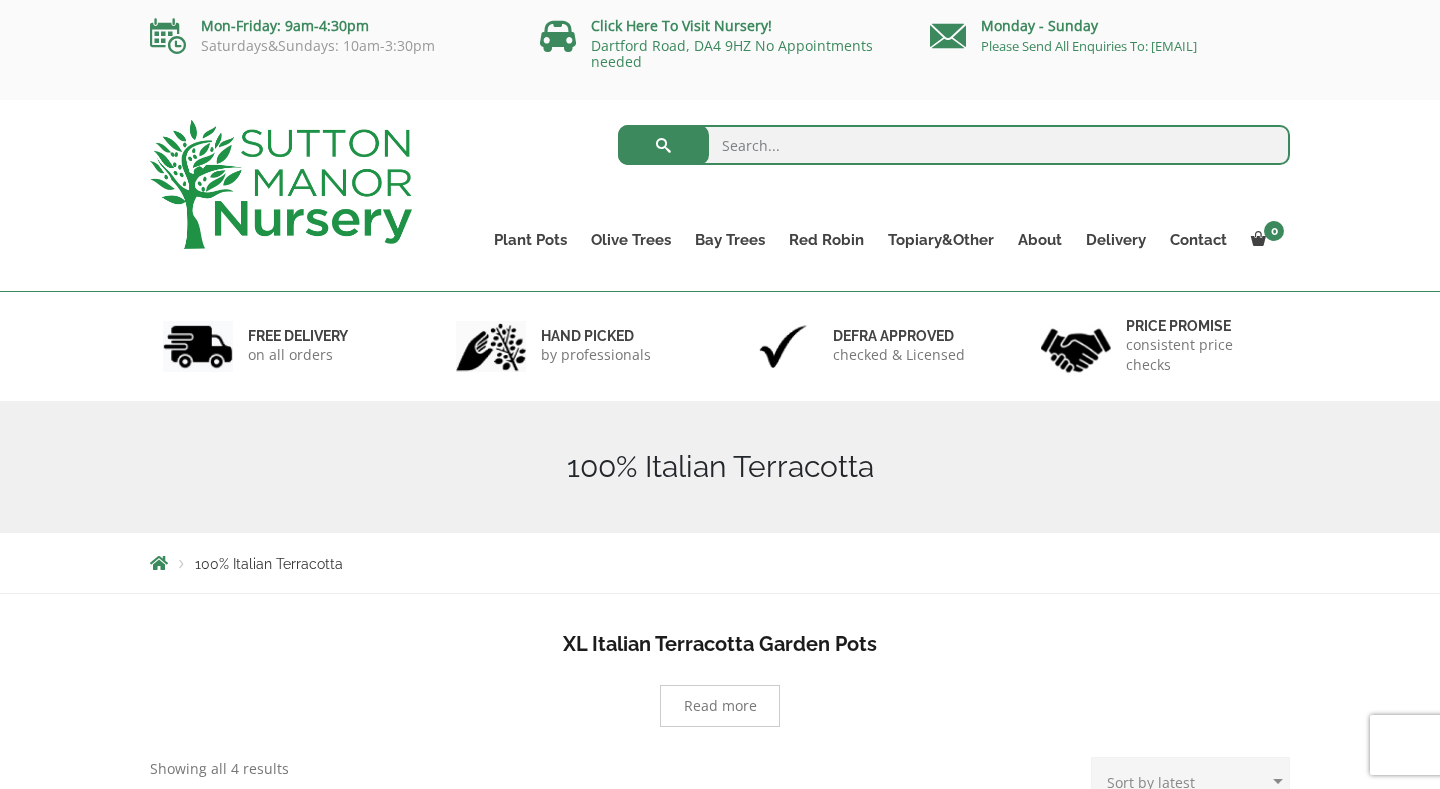 scroll, scrollTop: 0, scrollLeft: 0, axis: both 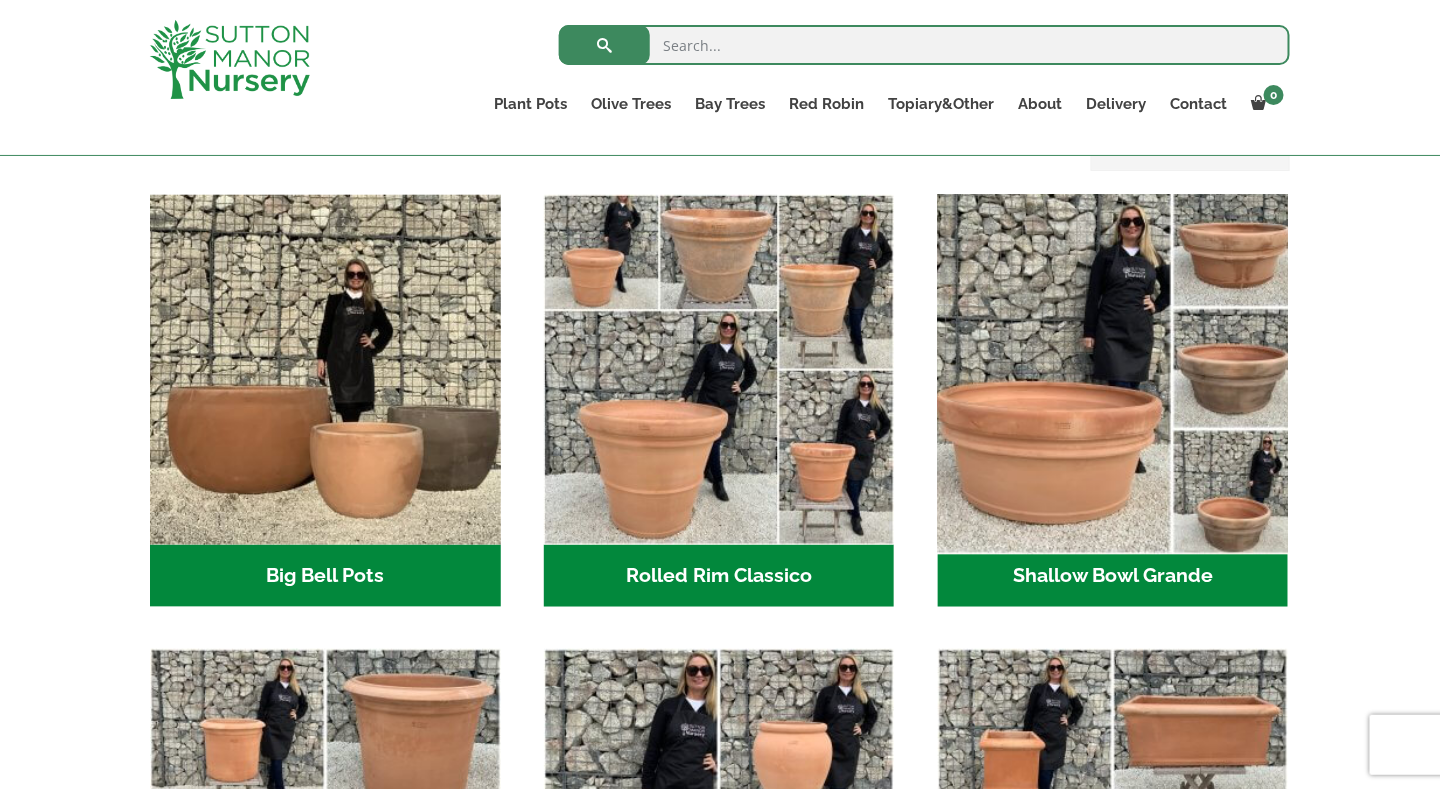 click at bounding box center (1113, 370) 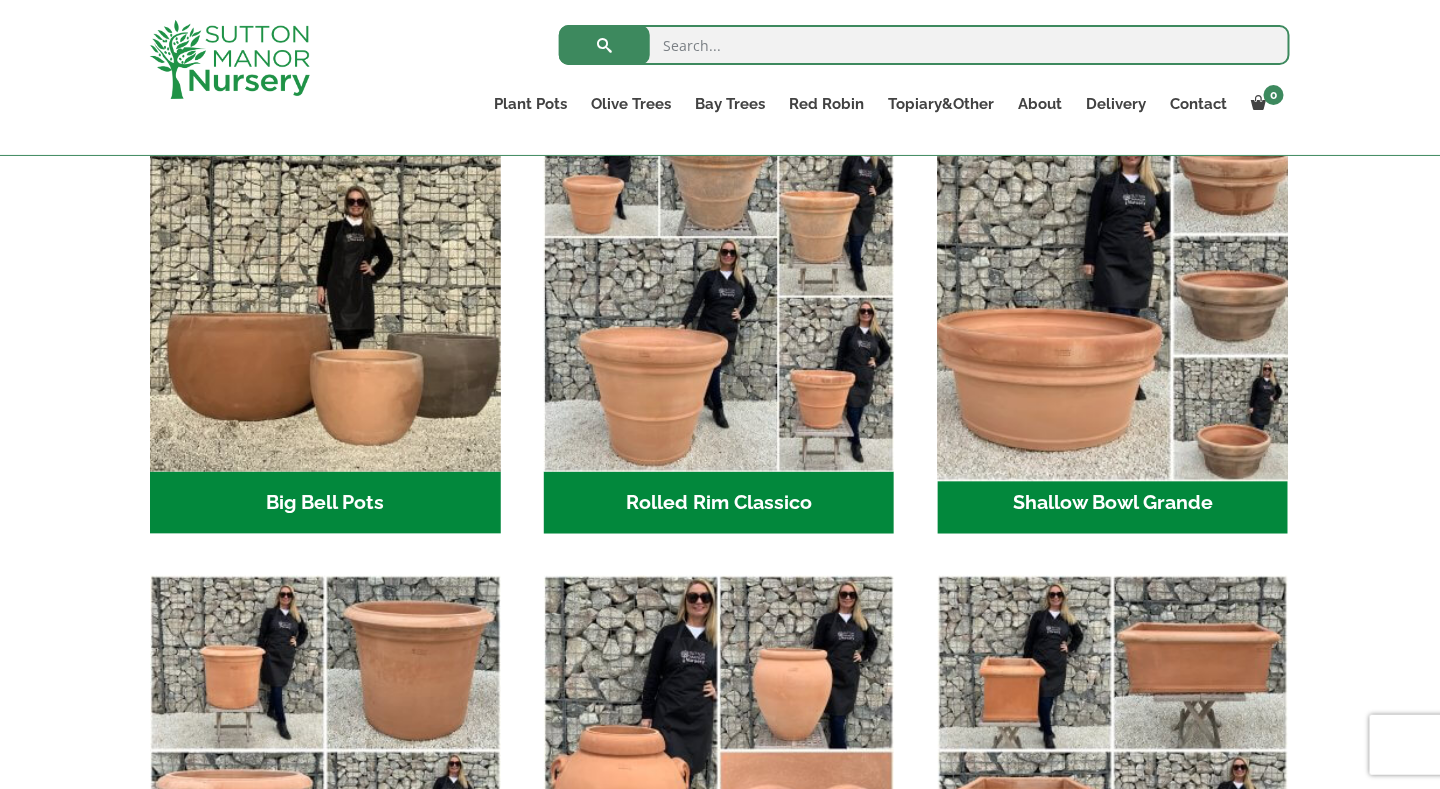 scroll, scrollTop: 800, scrollLeft: 0, axis: vertical 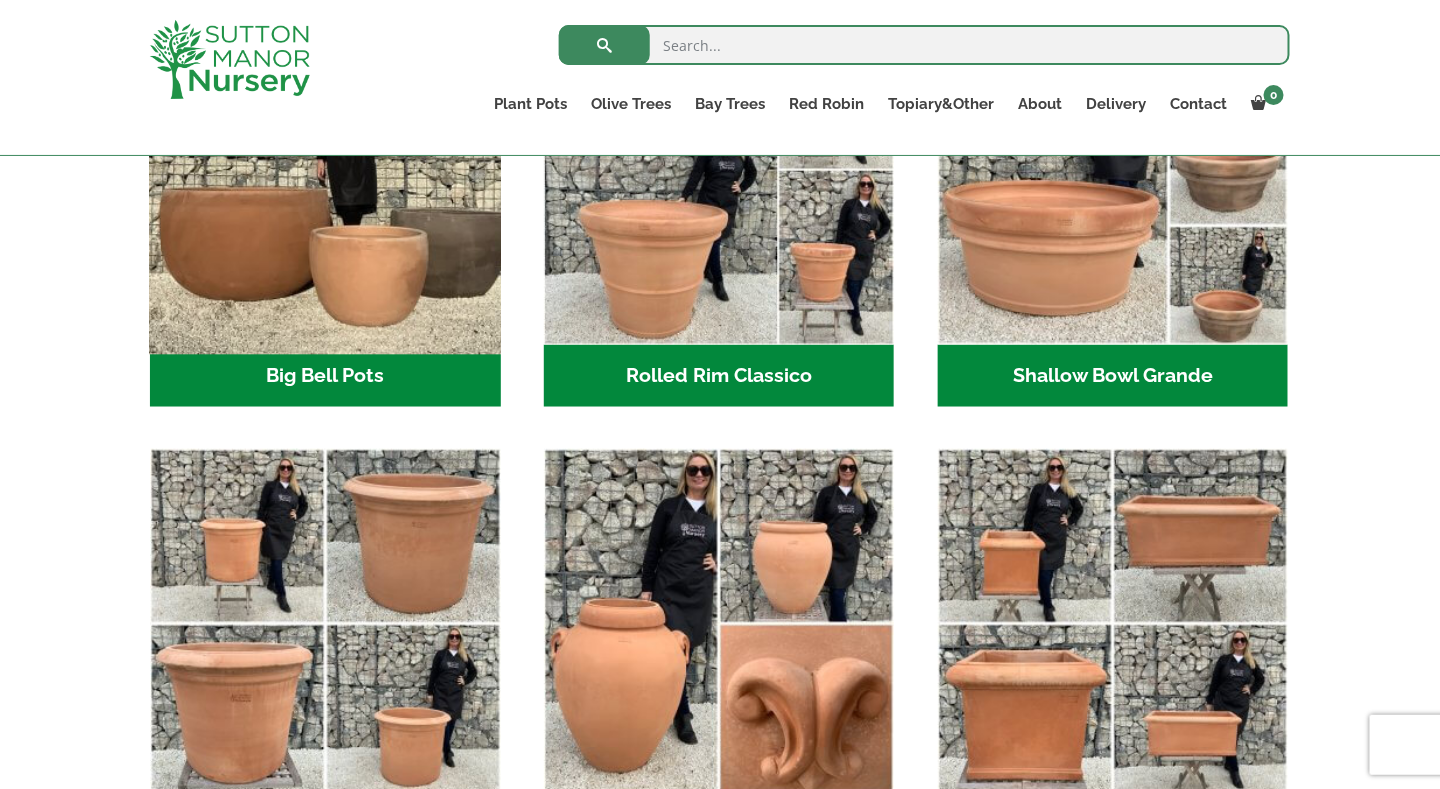 click at bounding box center (325, 170) 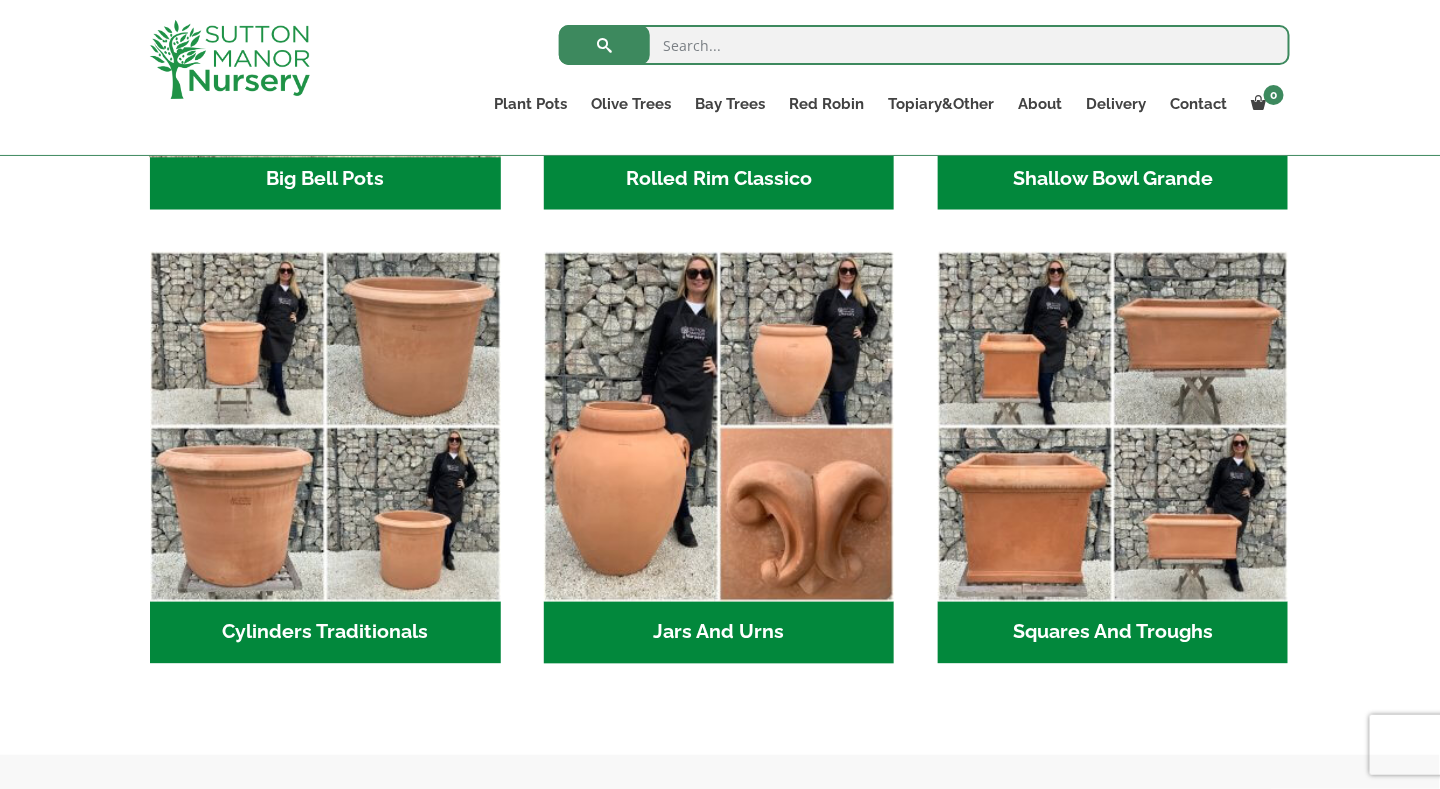 scroll, scrollTop: 1000, scrollLeft: 0, axis: vertical 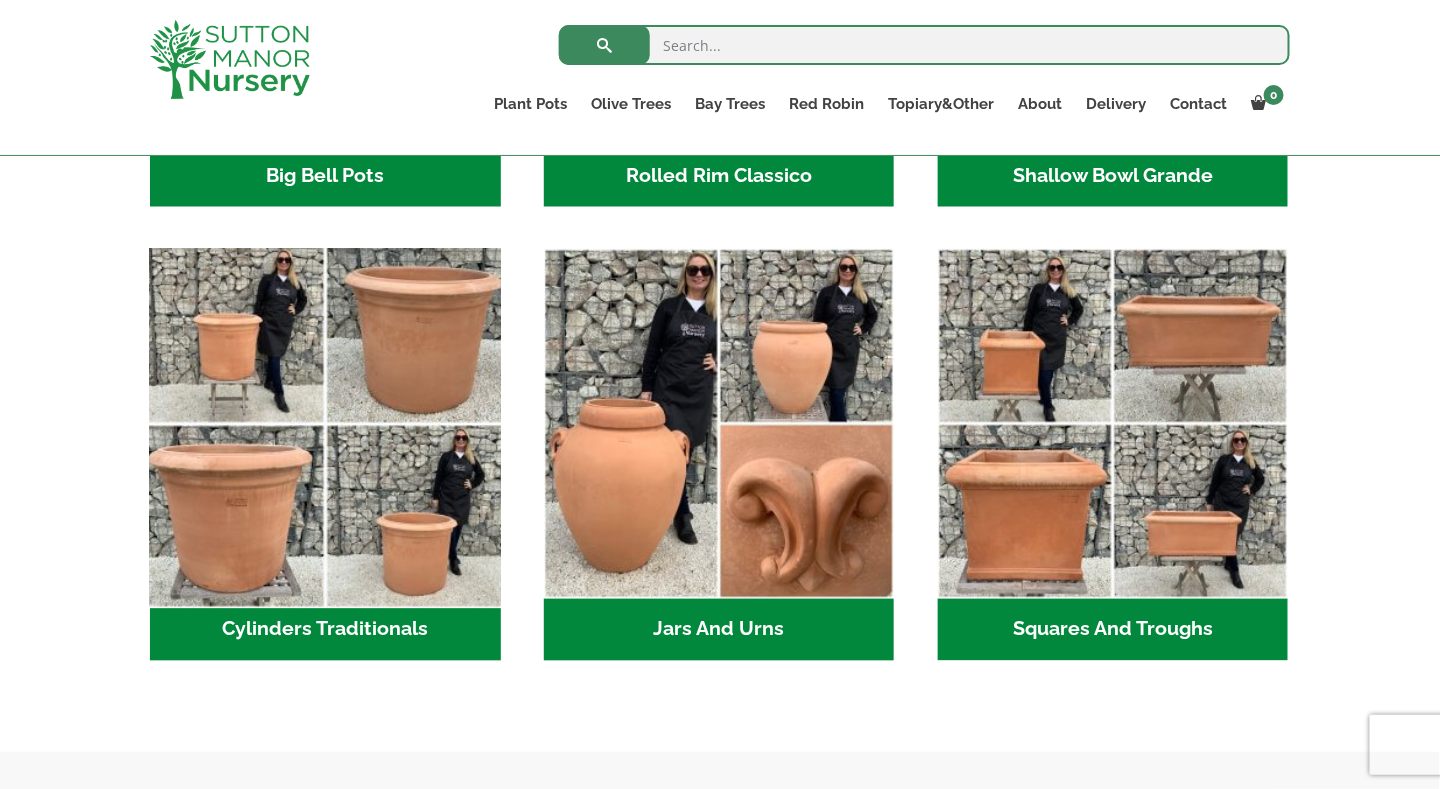 click at bounding box center (325, 424) 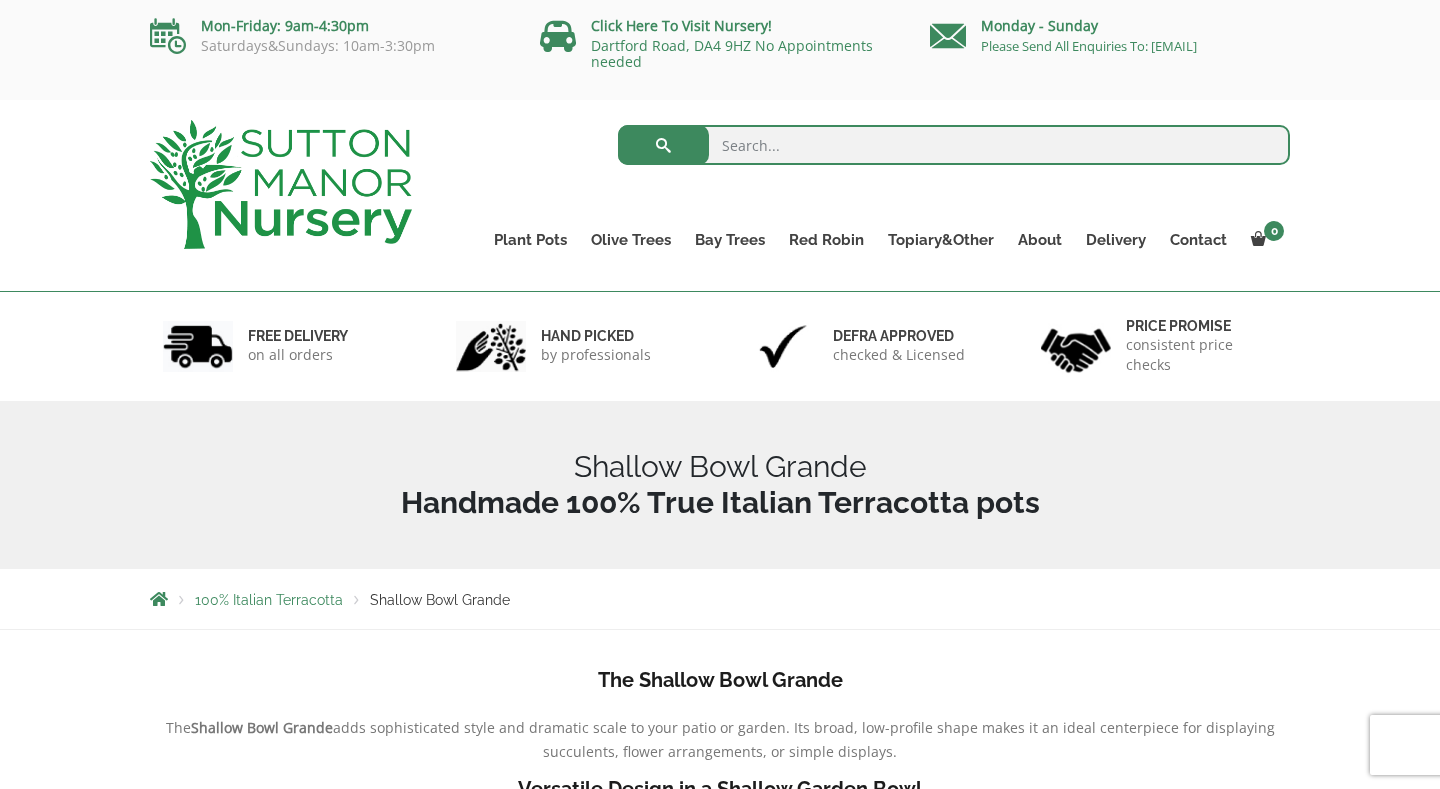 scroll, scrollTop: 0, scrollLeft: 0, axis: both 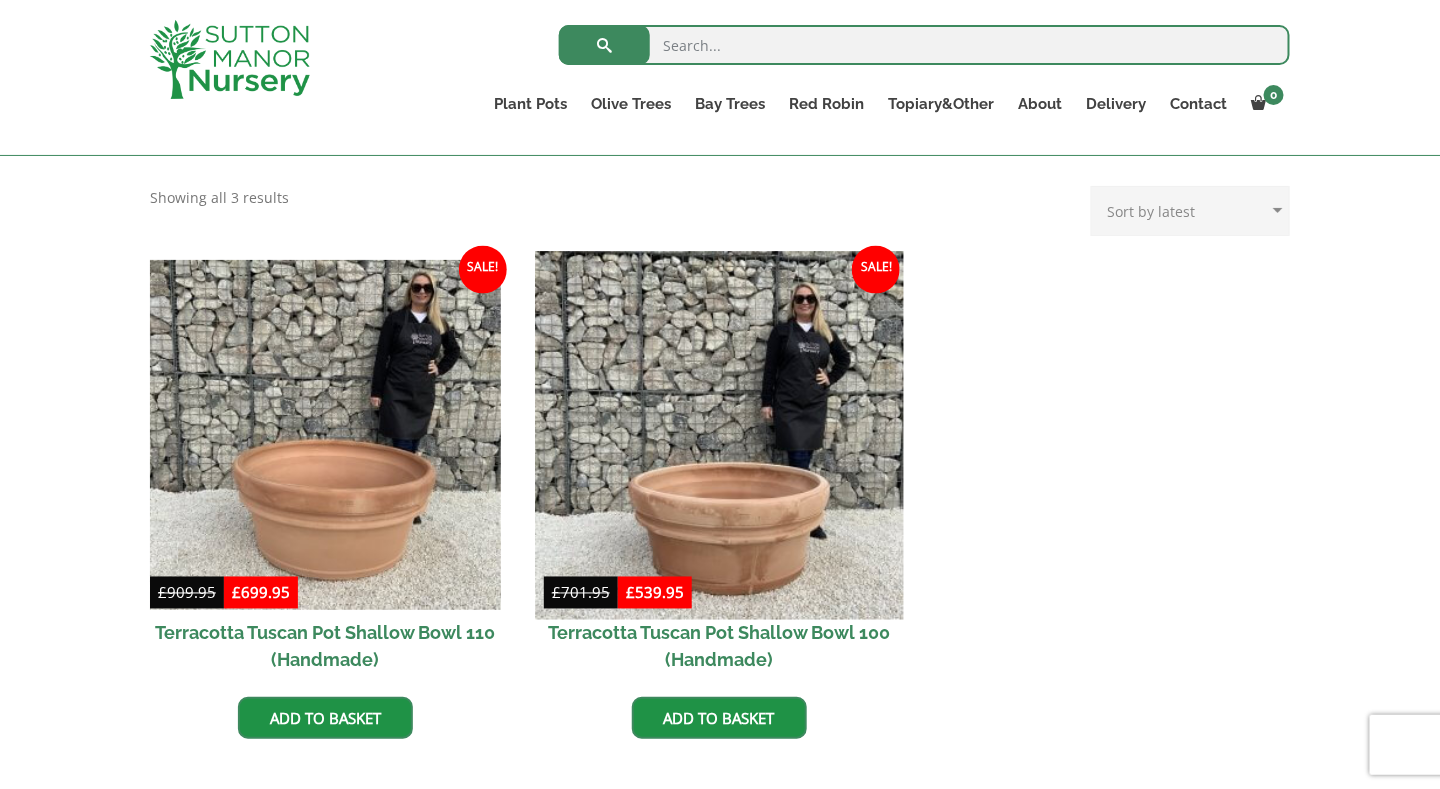 click at bounding box center (719, 435) 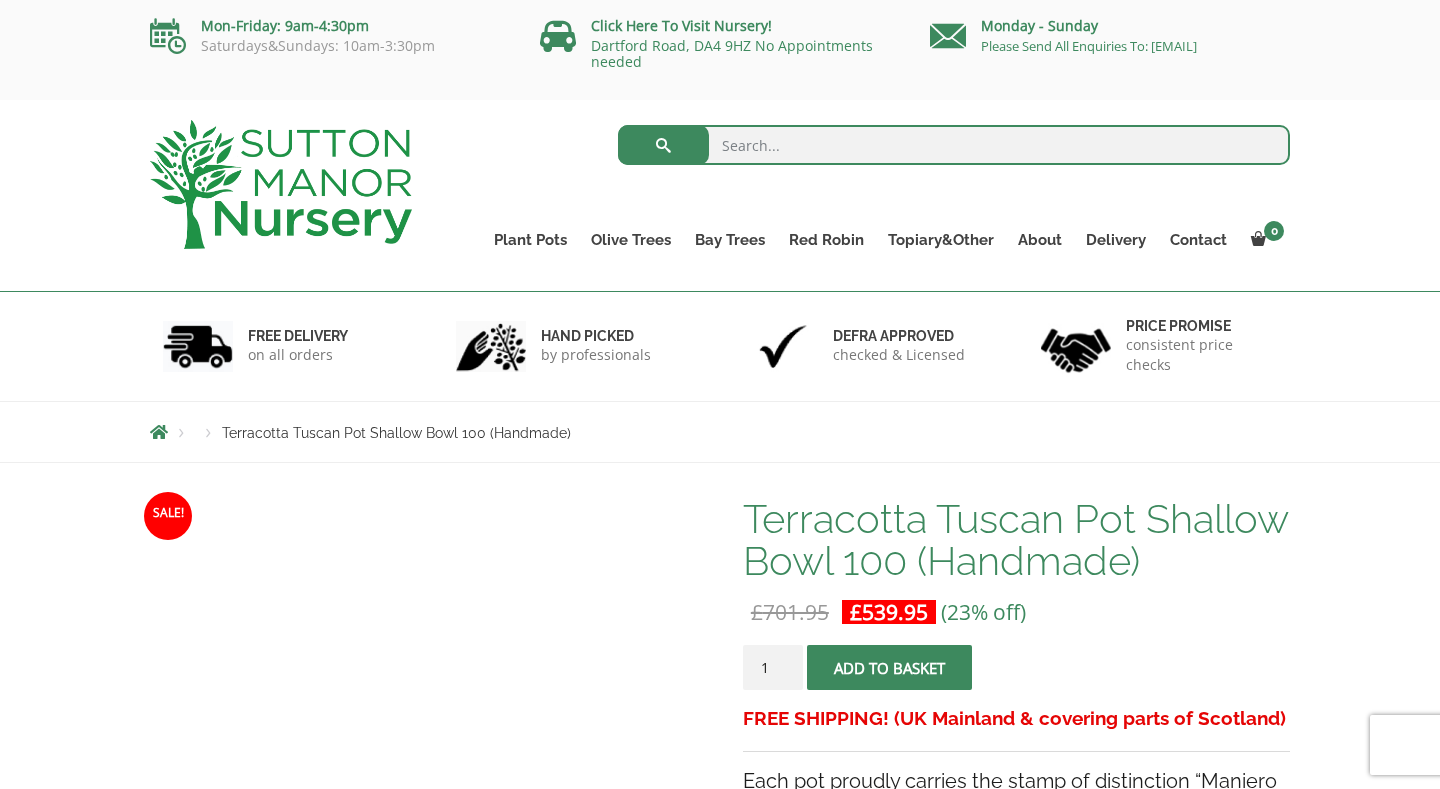 scroll, scrollTop: 0, scrollLeft: 0, axis: both 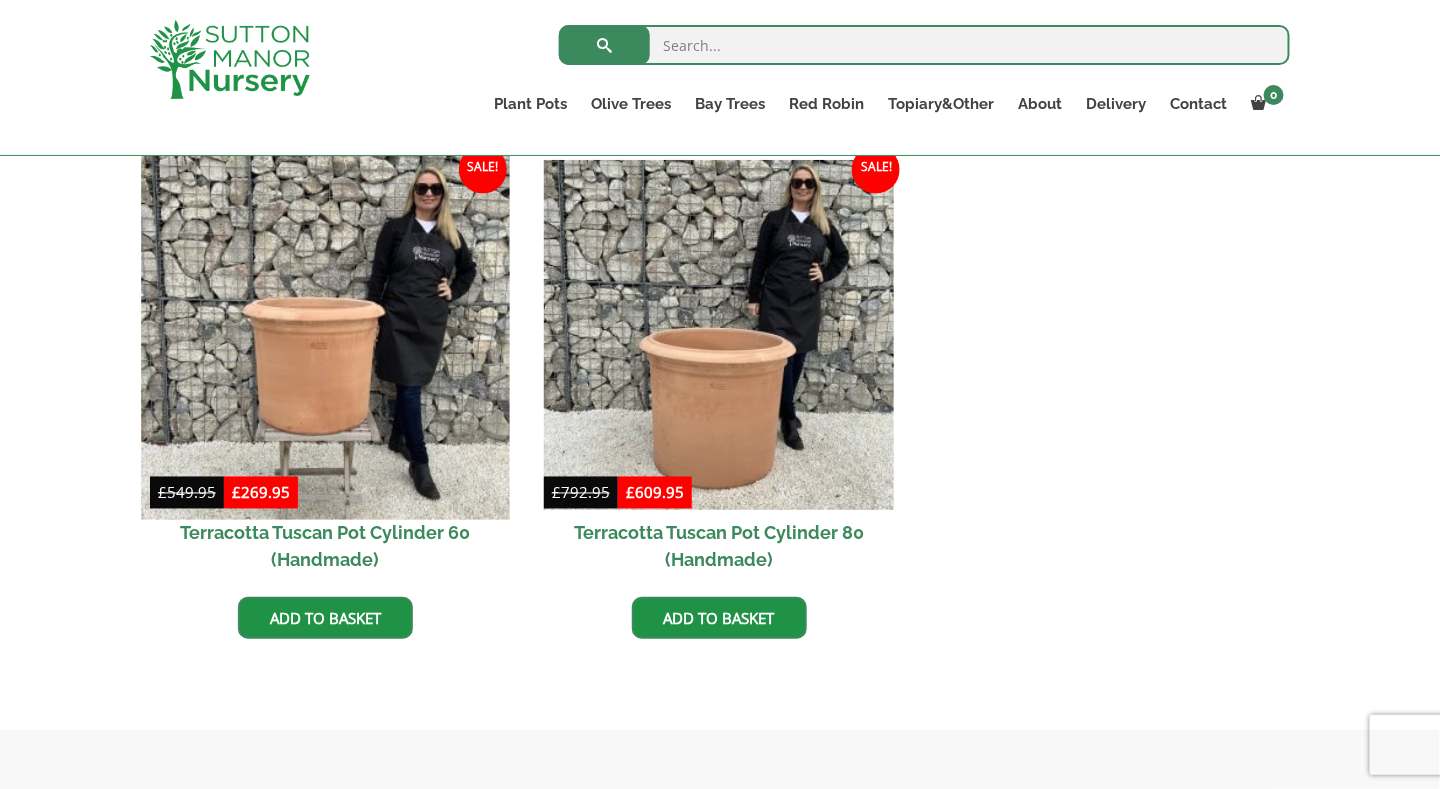 click at bounding box center (325, 335) 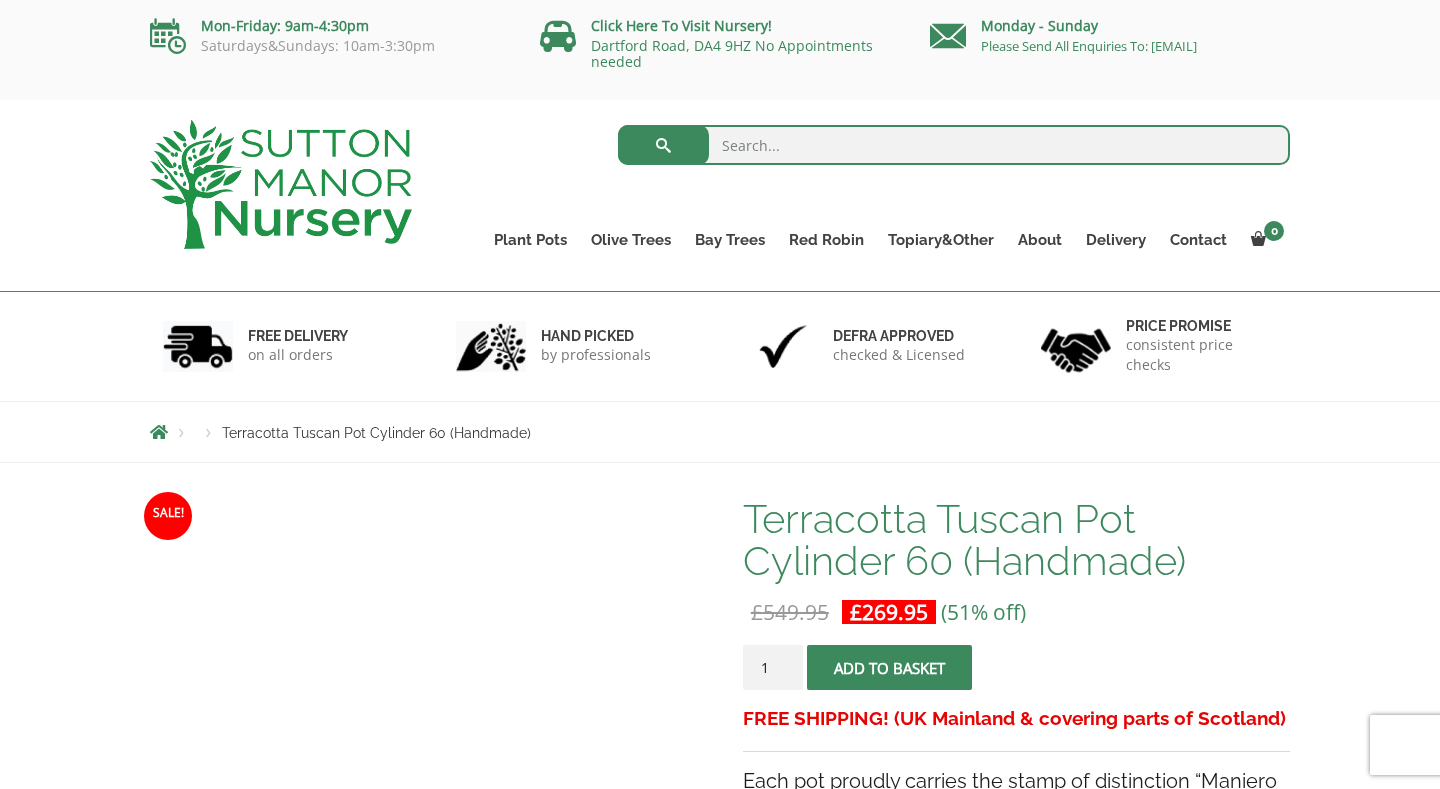 scroll, scrollTop: 0, scrollLeft: 0, axis: both 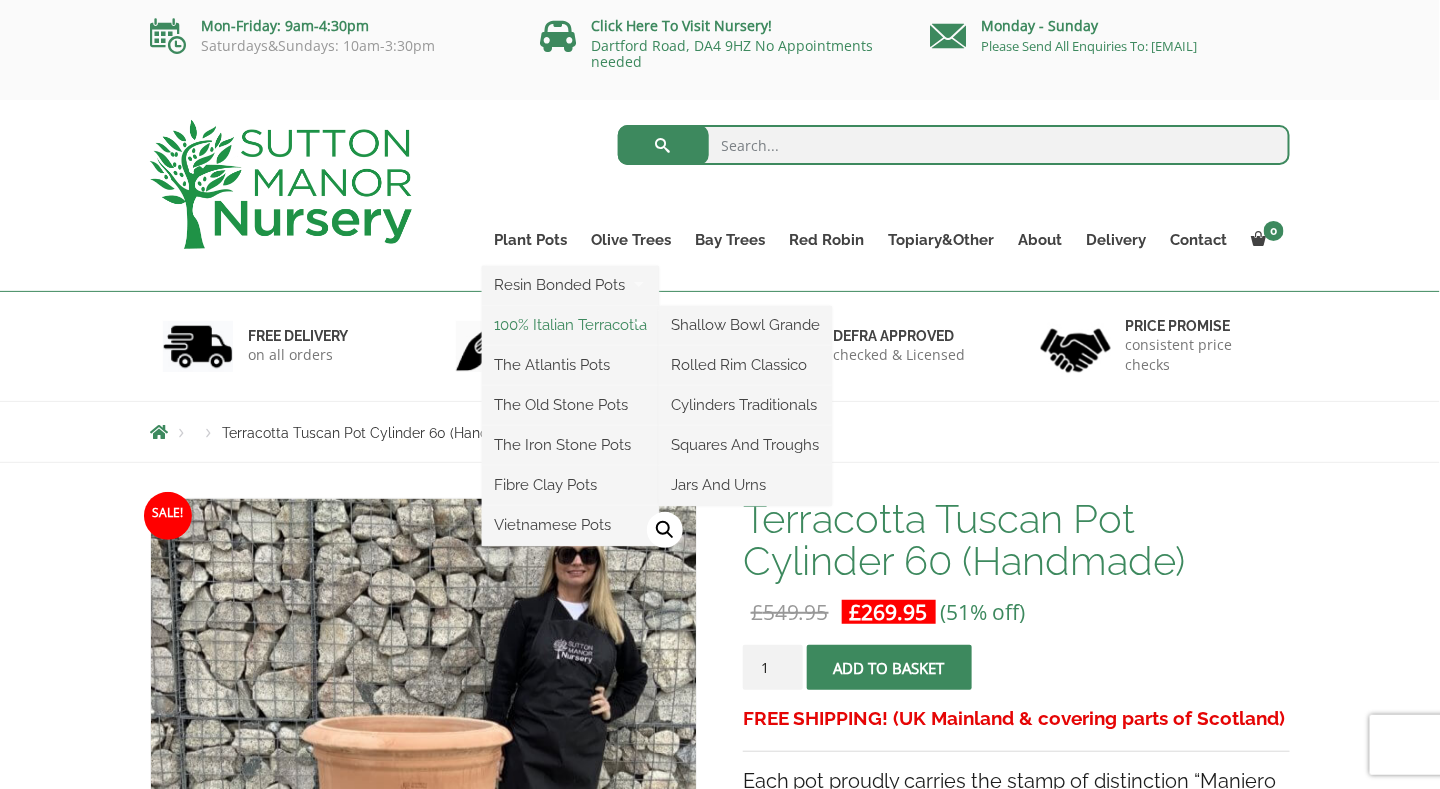 click on "100% Italian Terracotta" at bounding box center (570, 325) 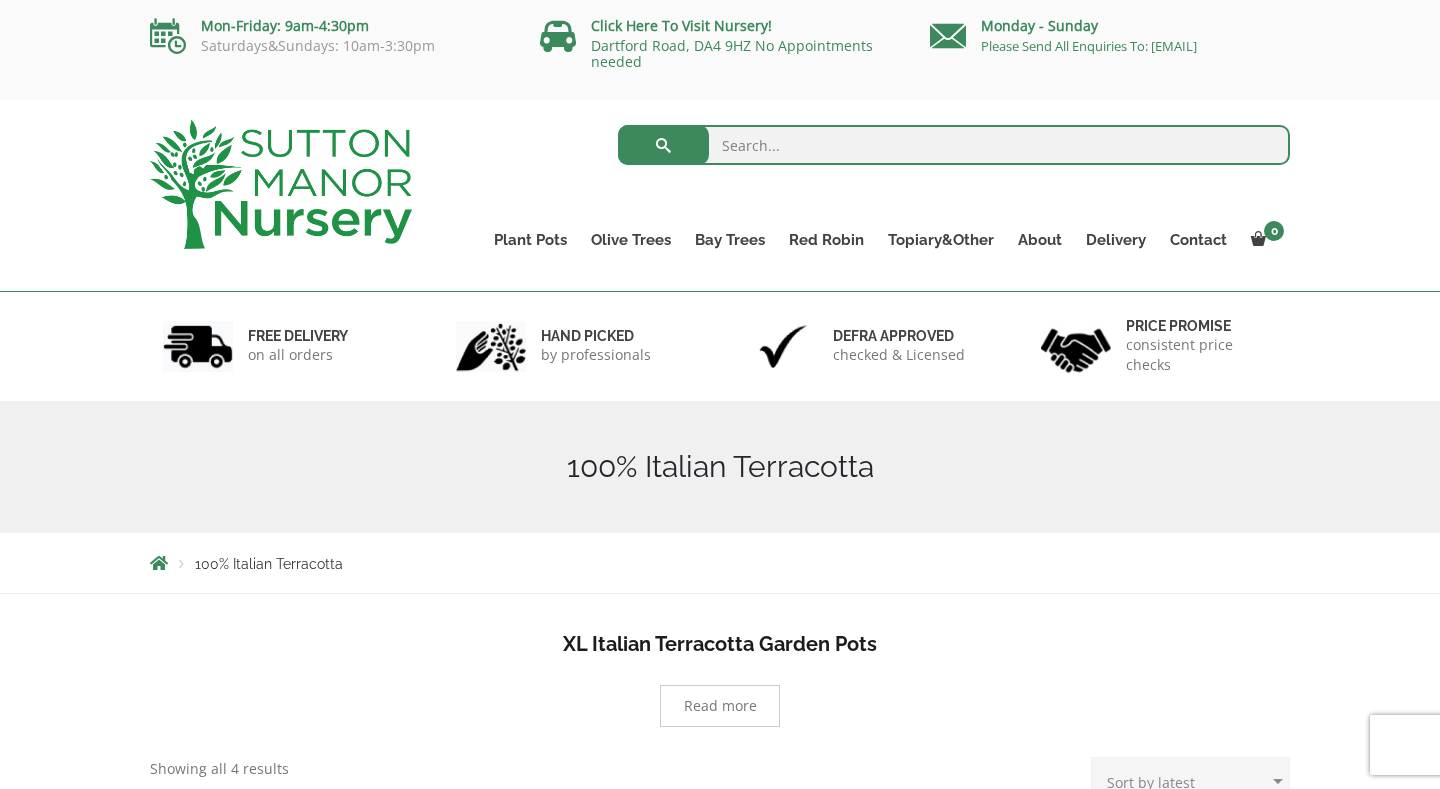 scroll, scrollTop: 0, scrollLeft: 0, axis: both 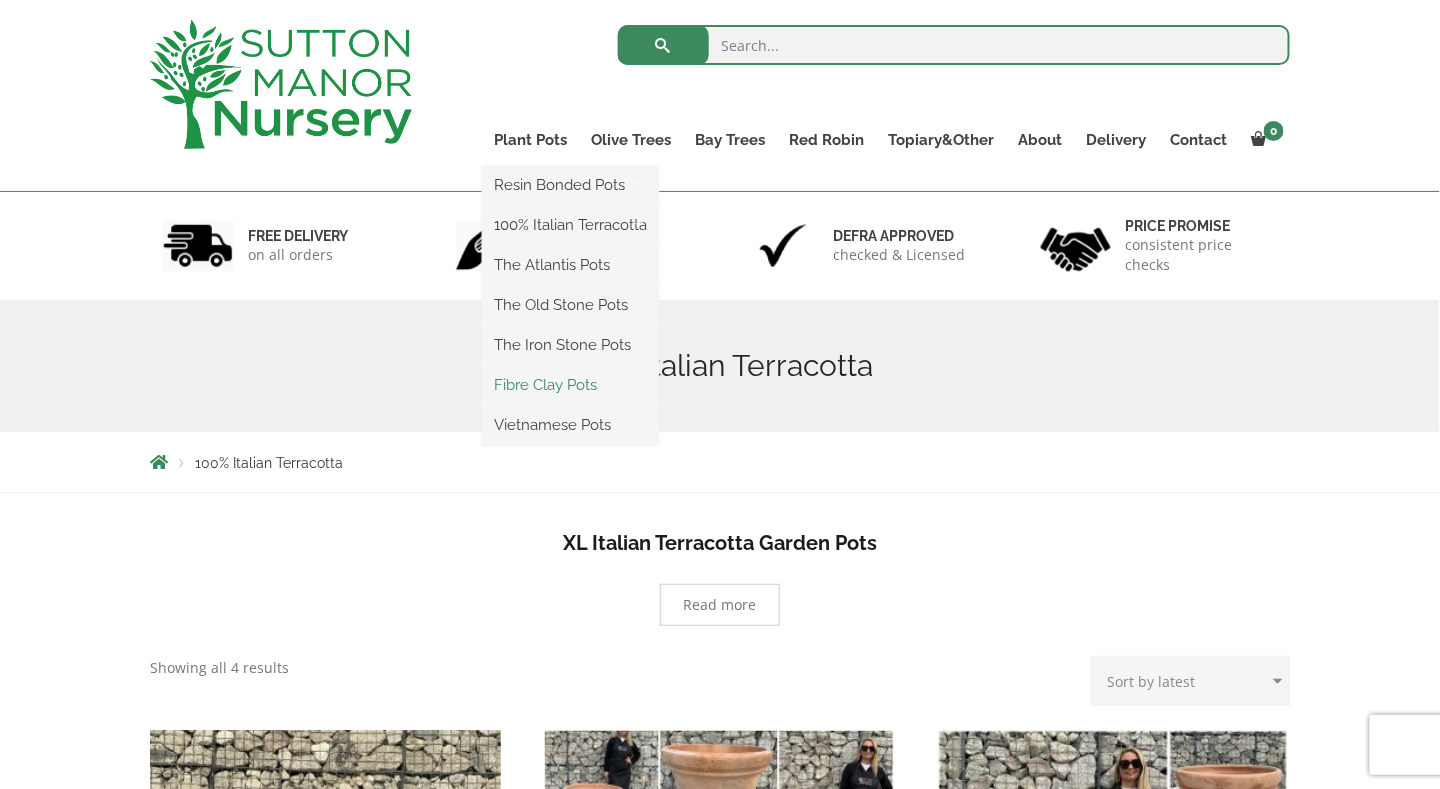 click on "Fibre Clay Pots" at bounding box center [570, 385] 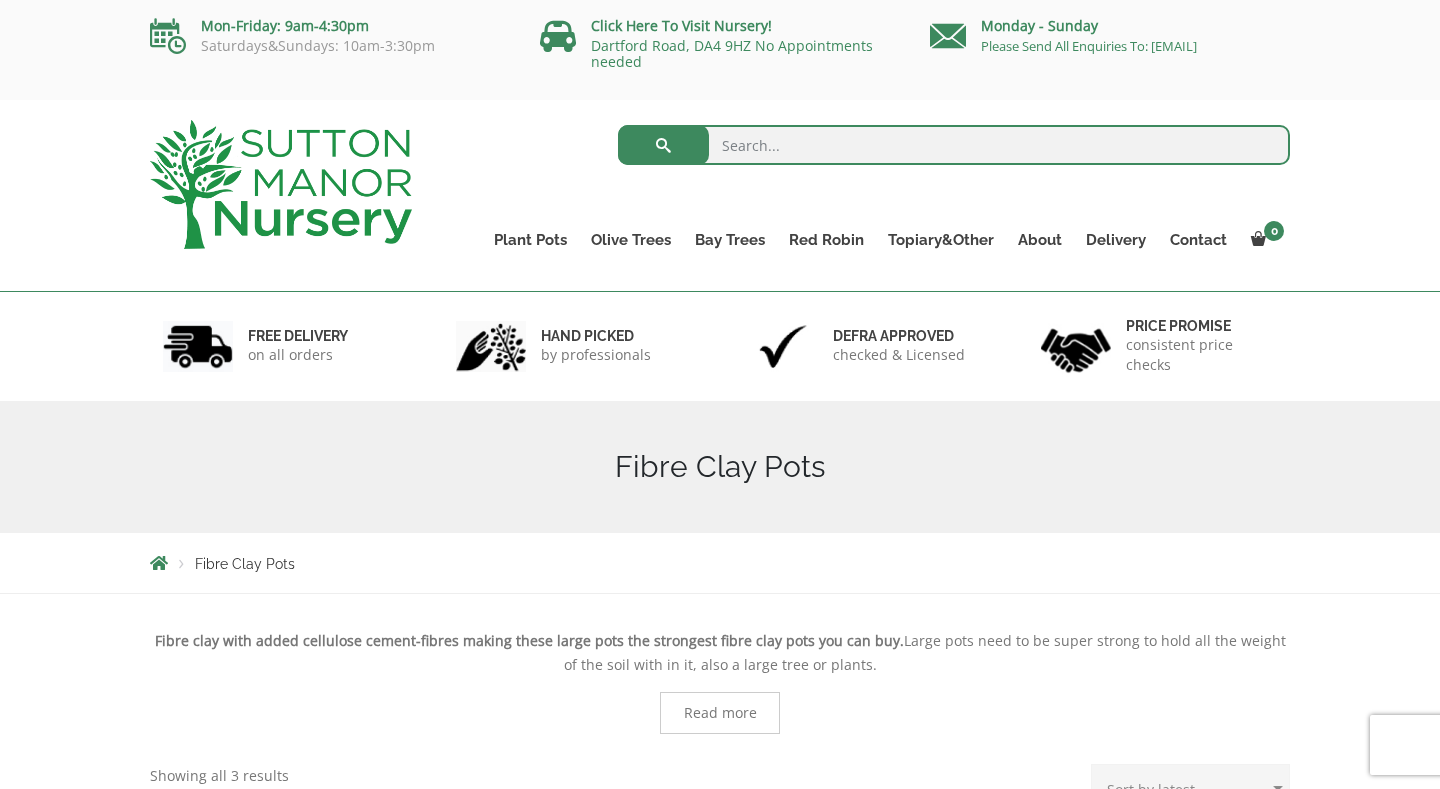 scroll, scrollTop: 0, scrollLeft: 0, axis: both 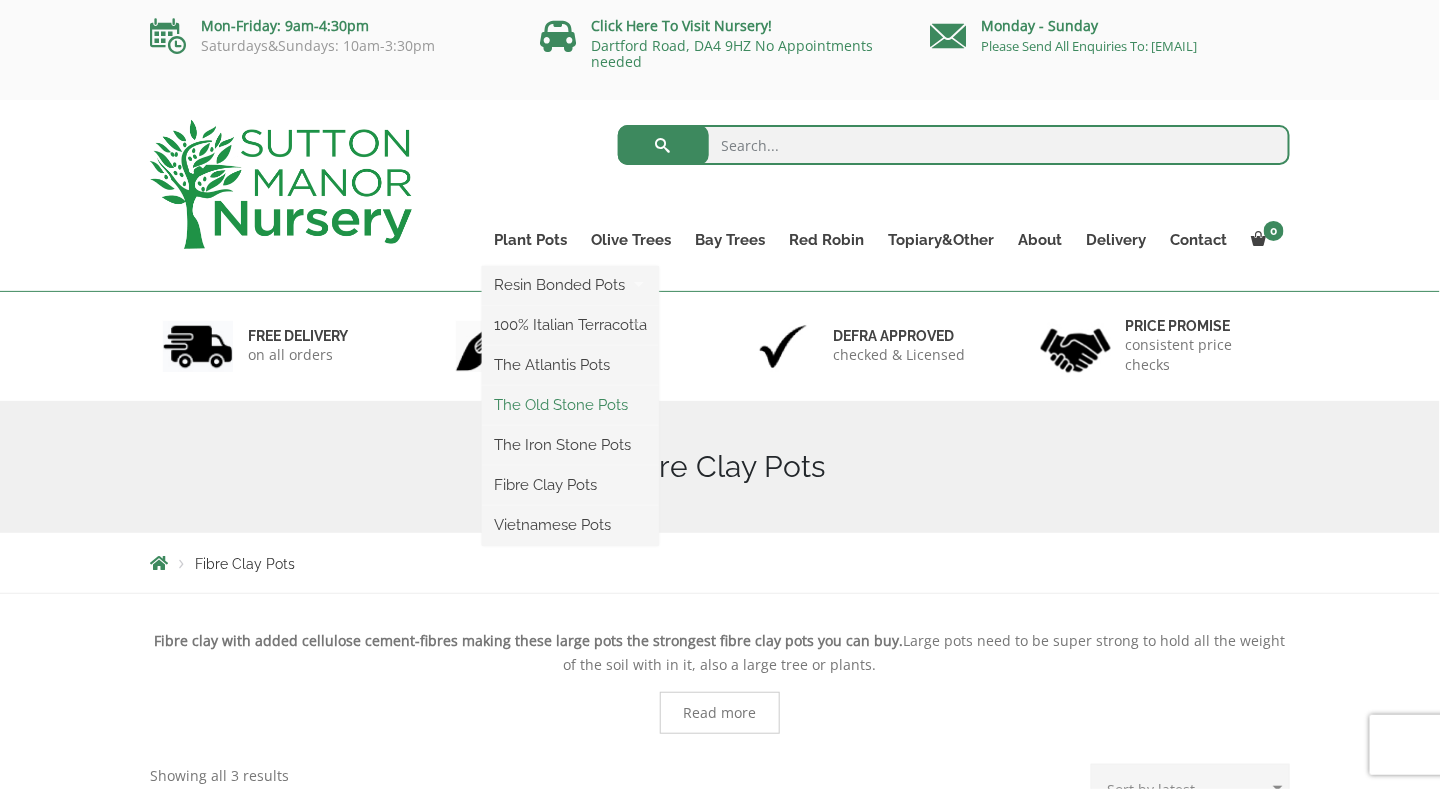 click on "The Old Stone Pots" at bounding box center (570, 405) 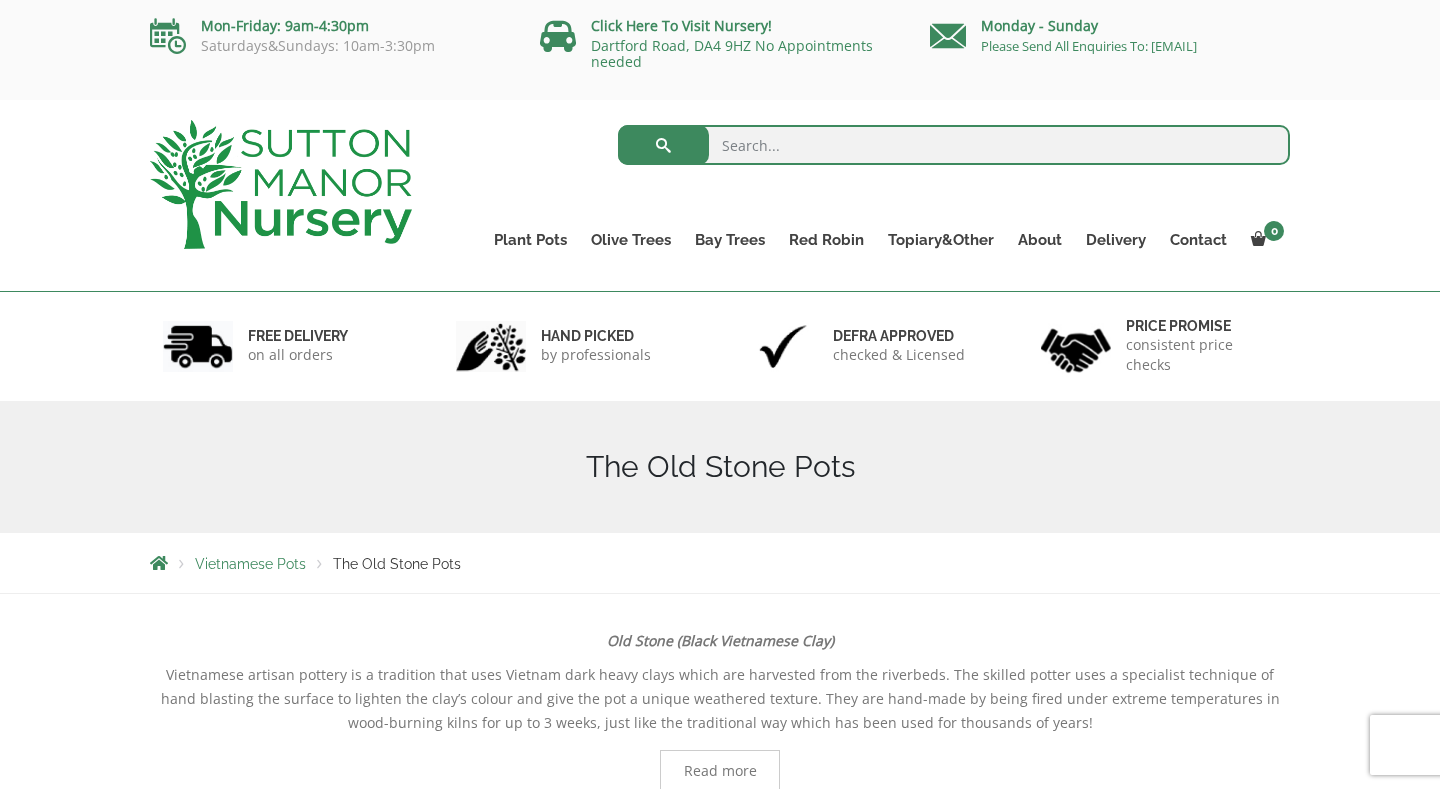 scroll, scrollTop: 0, scrollLeft: 0, axis: both 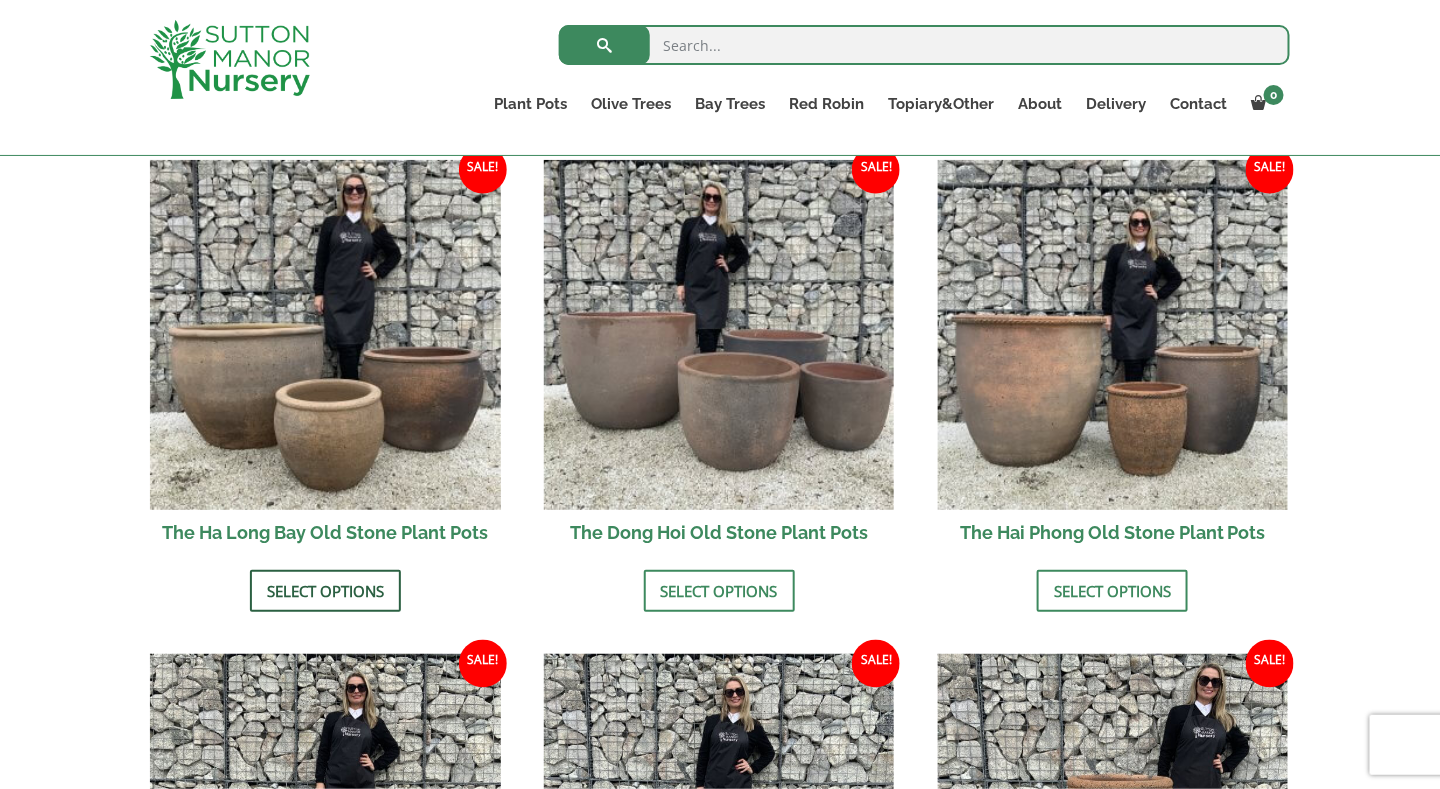 click on "Select options" at bounding box center (325, 591) 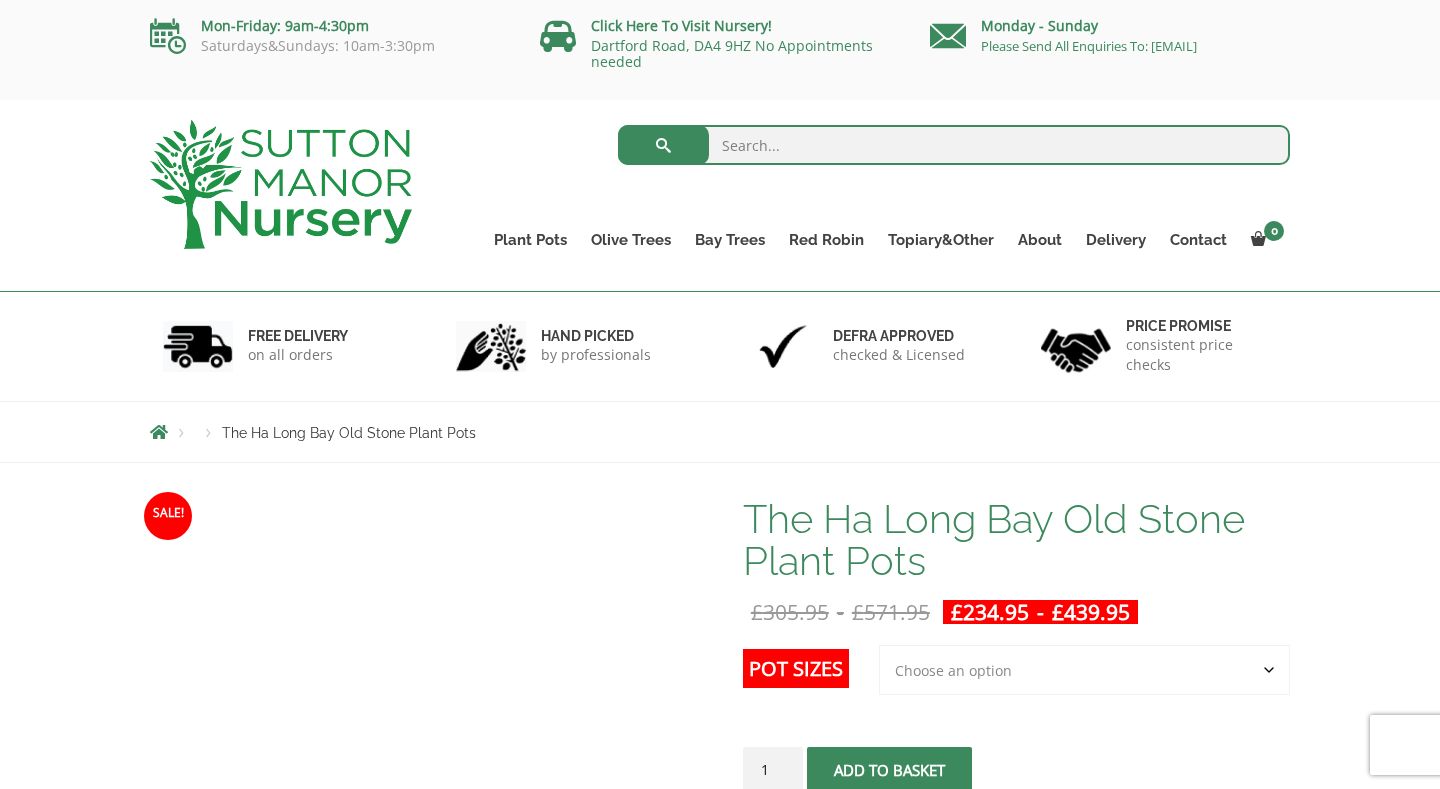 scroll, scrollTop: 0, scrollLeft: 0, axis: both 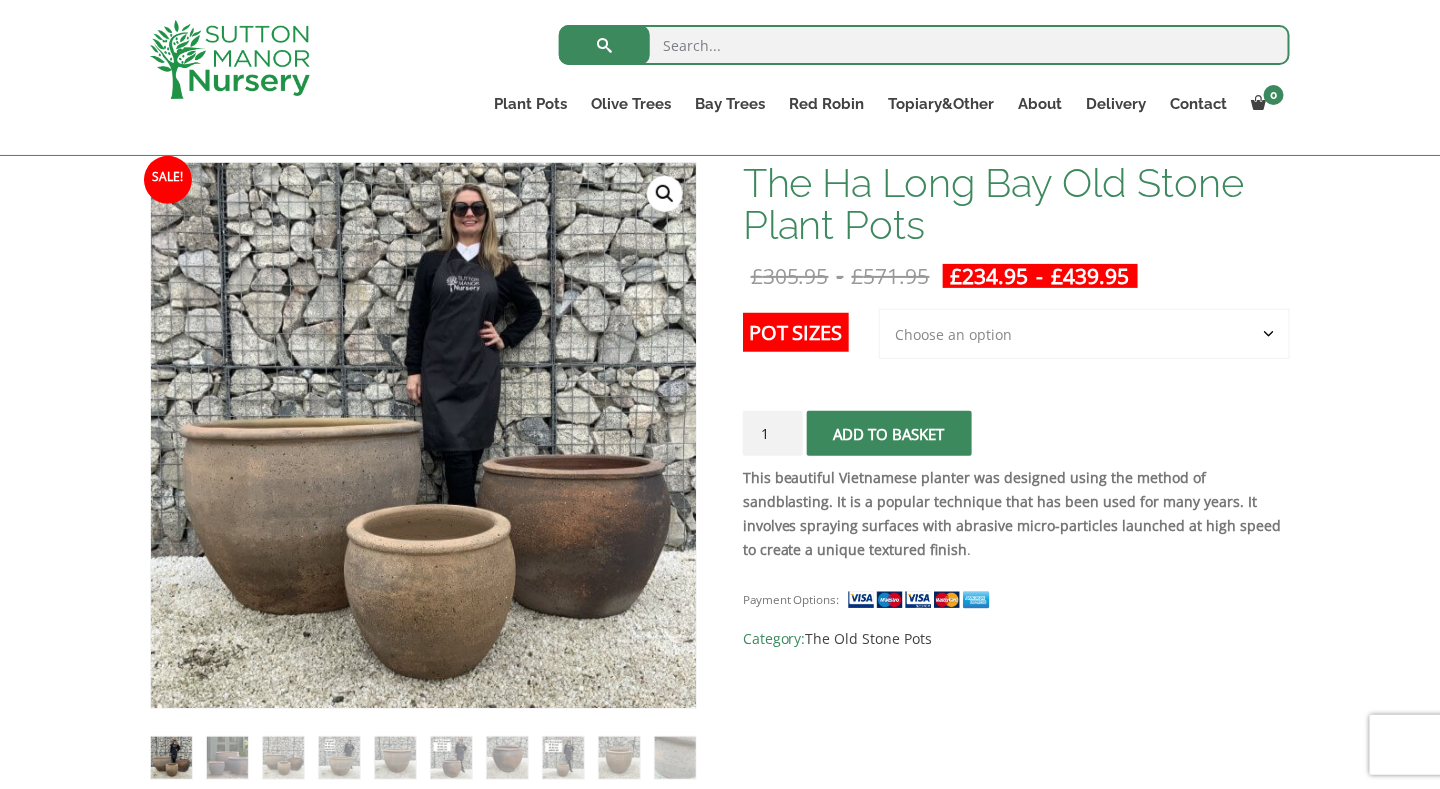 click on "Choose an option 3rd to Largest Pot In The Picture 2nd to Largest Pot In The Picture Largest pot In The Picture" 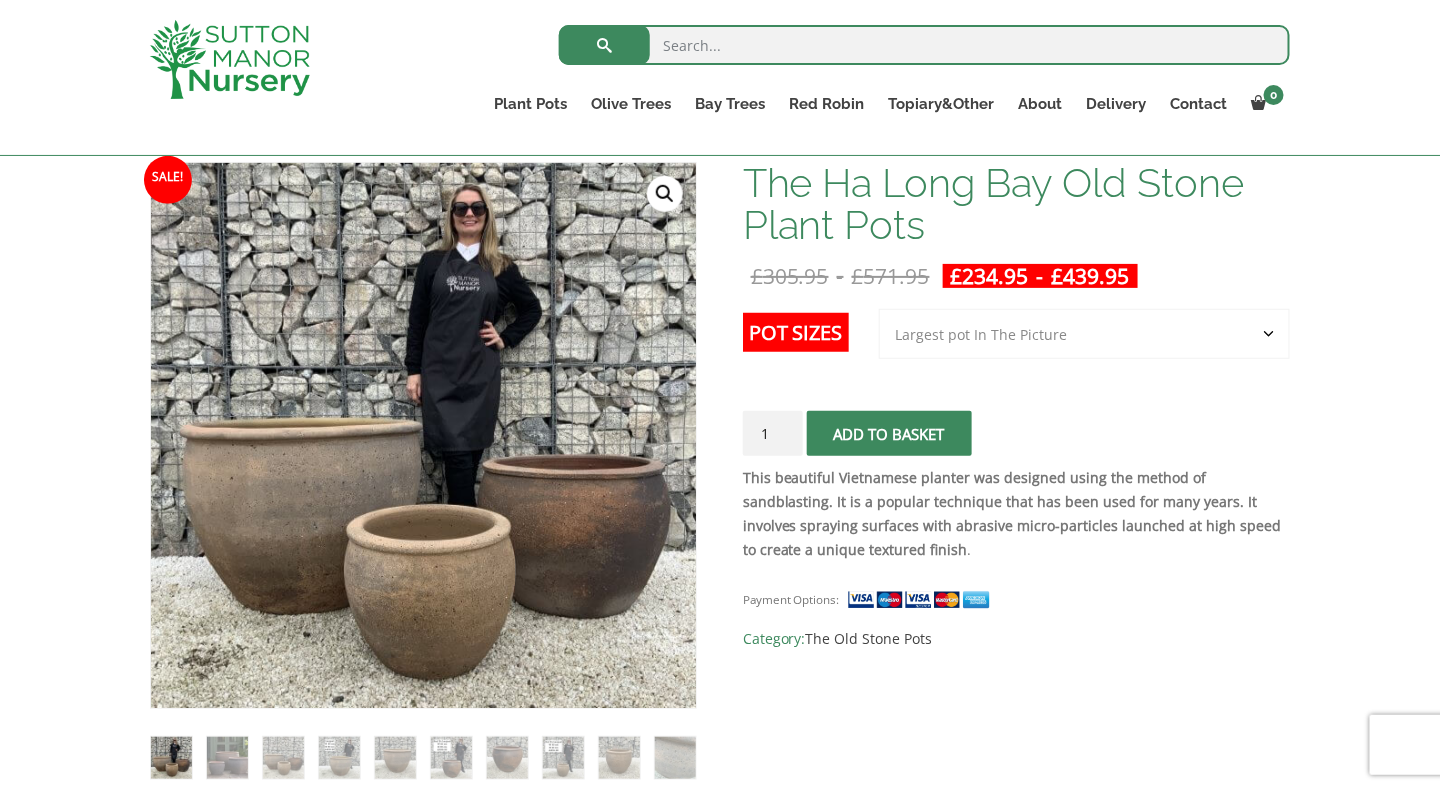 click on "Choose an option 3rd to Largest Pot In The Picture 2nd to Largest Pot In The Picture Largest pot In The Picture" 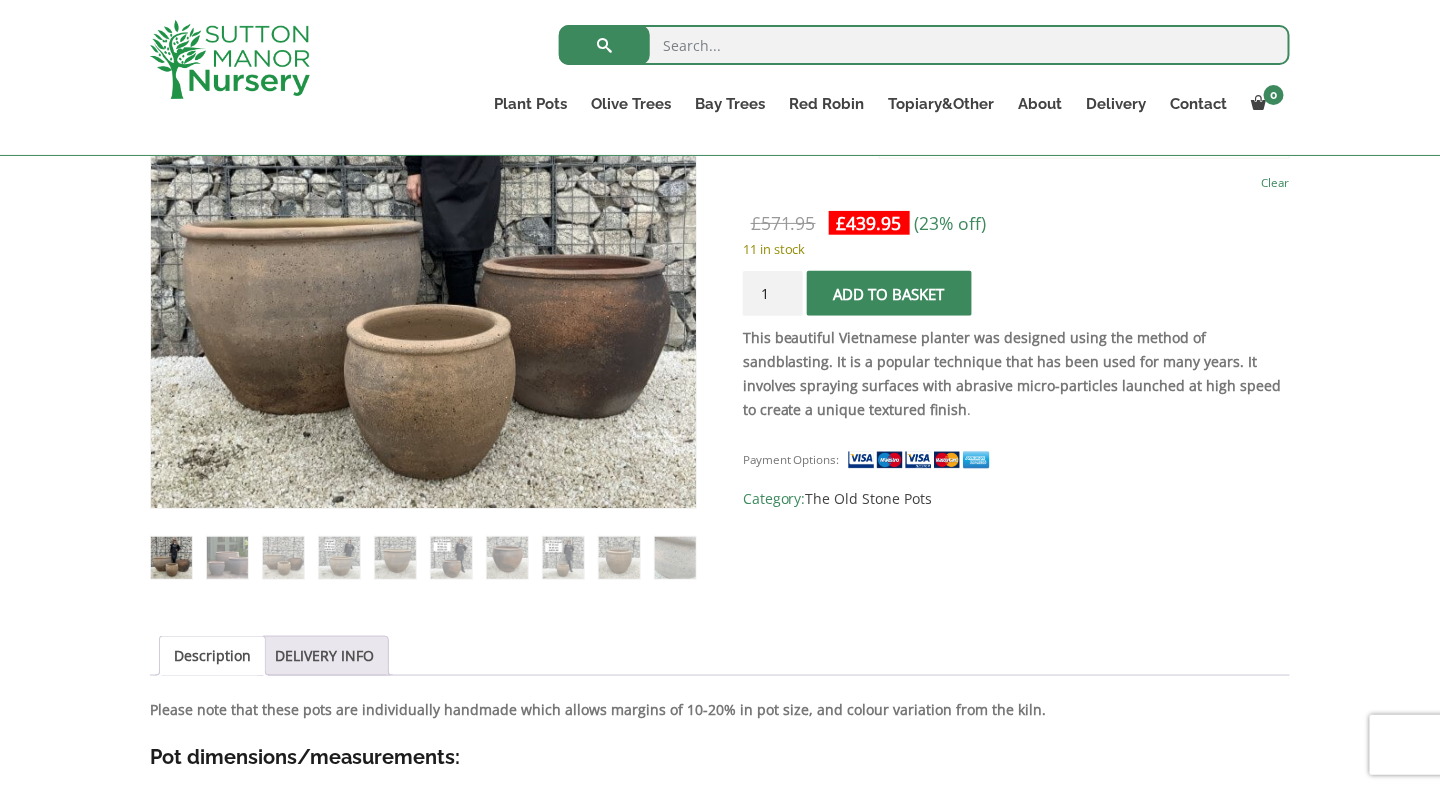 scroll, scrollTop: 300, scrollLeft: 0, axis: vertical 